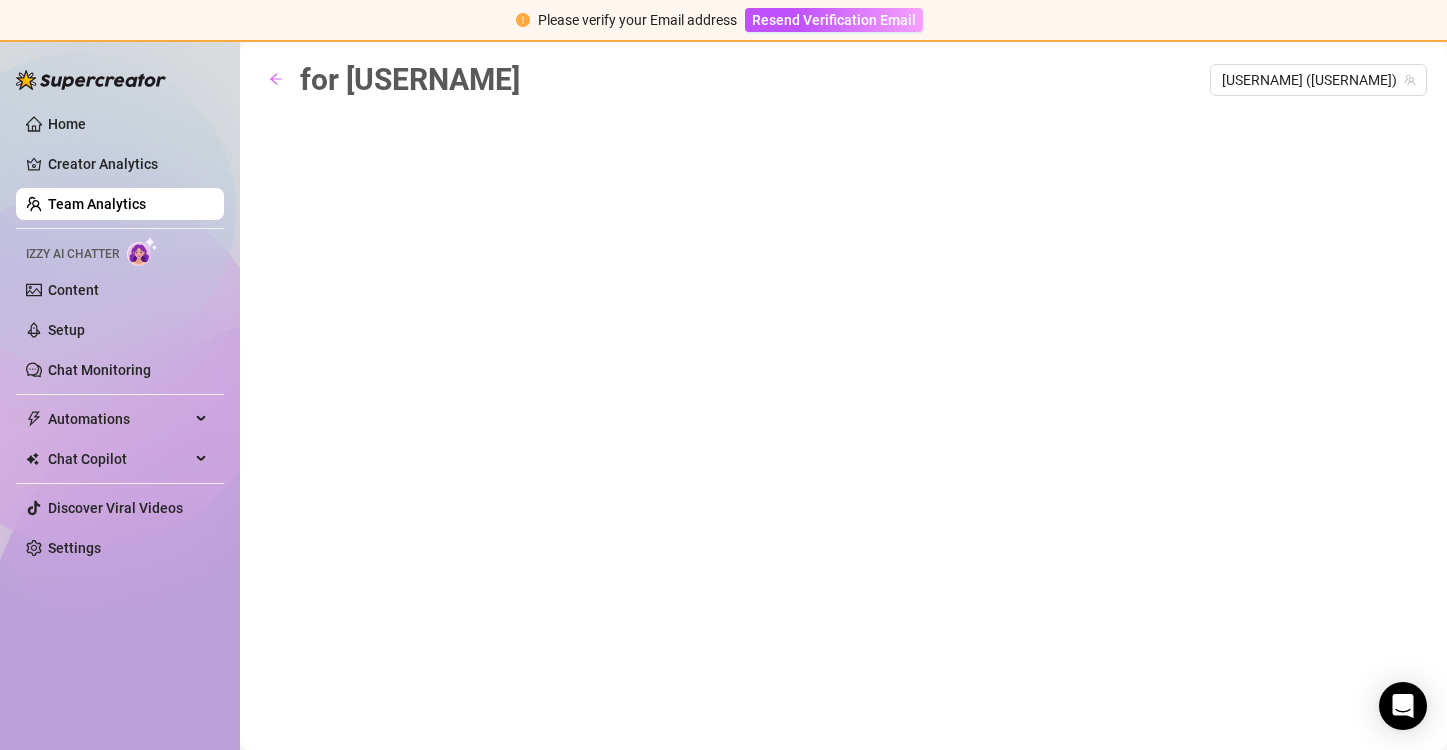 scroll, scrollTop: 0, scrollLeft: 0, axis: both 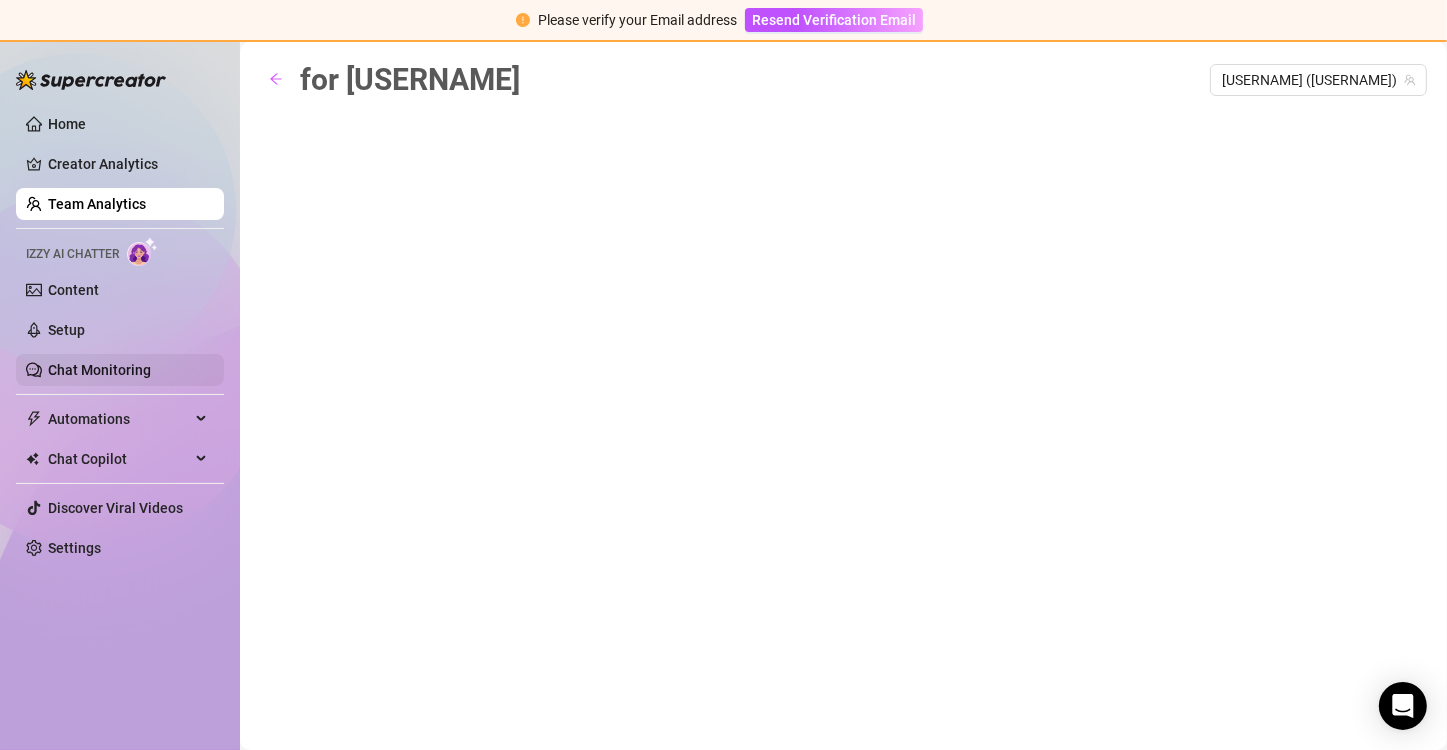 click on "Chat Monitoring" at bounding box center [99, 370] 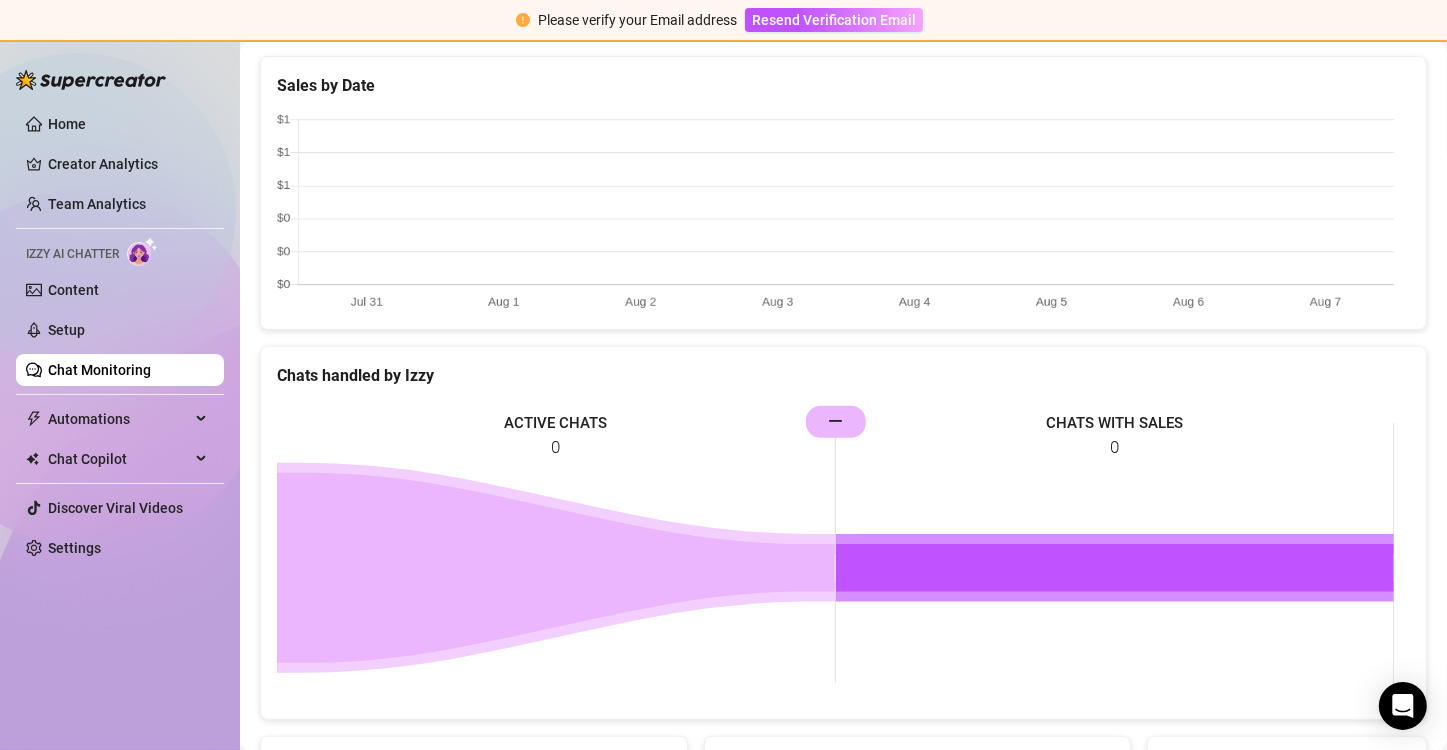 scroll, scrollTop: 797, scrollLeft: 0, axis: vertical 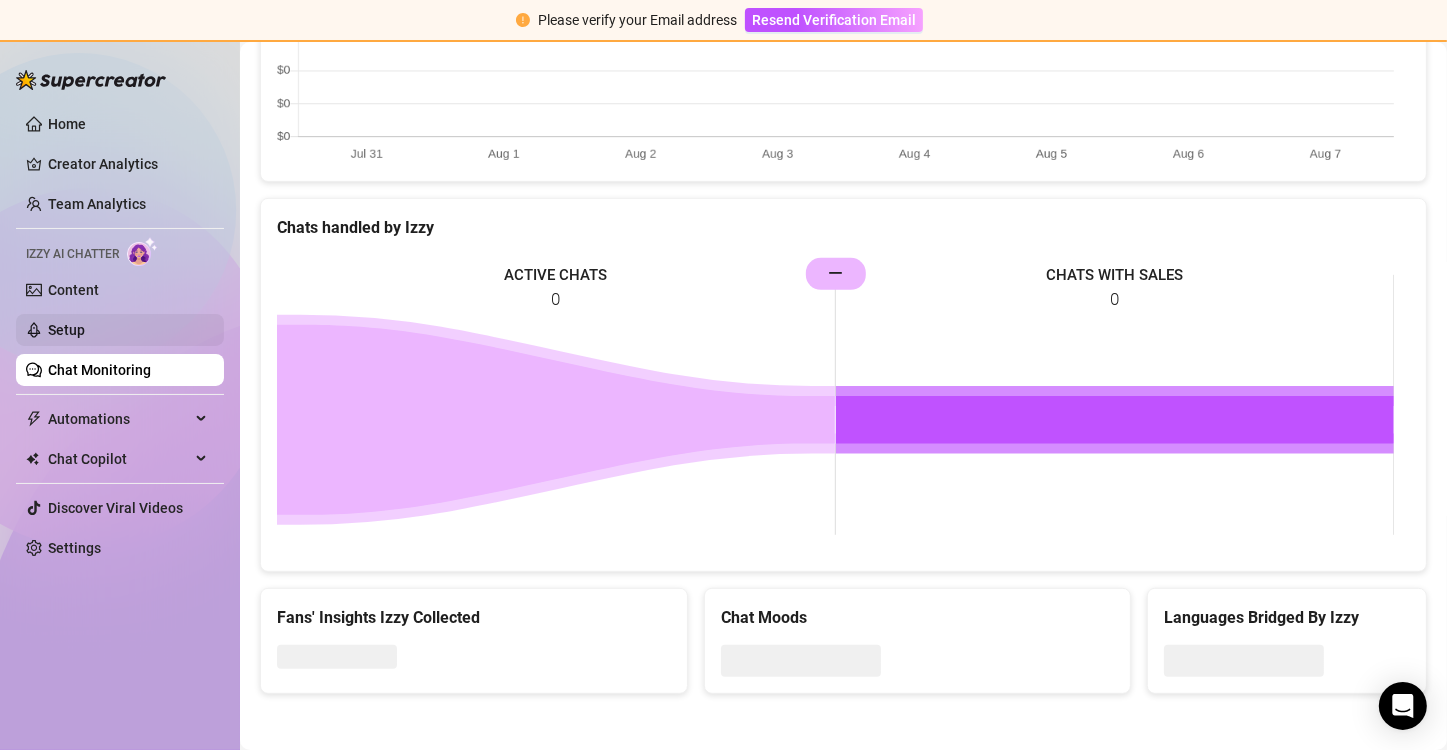 click on "Setup" at bounding box center [66, 330] 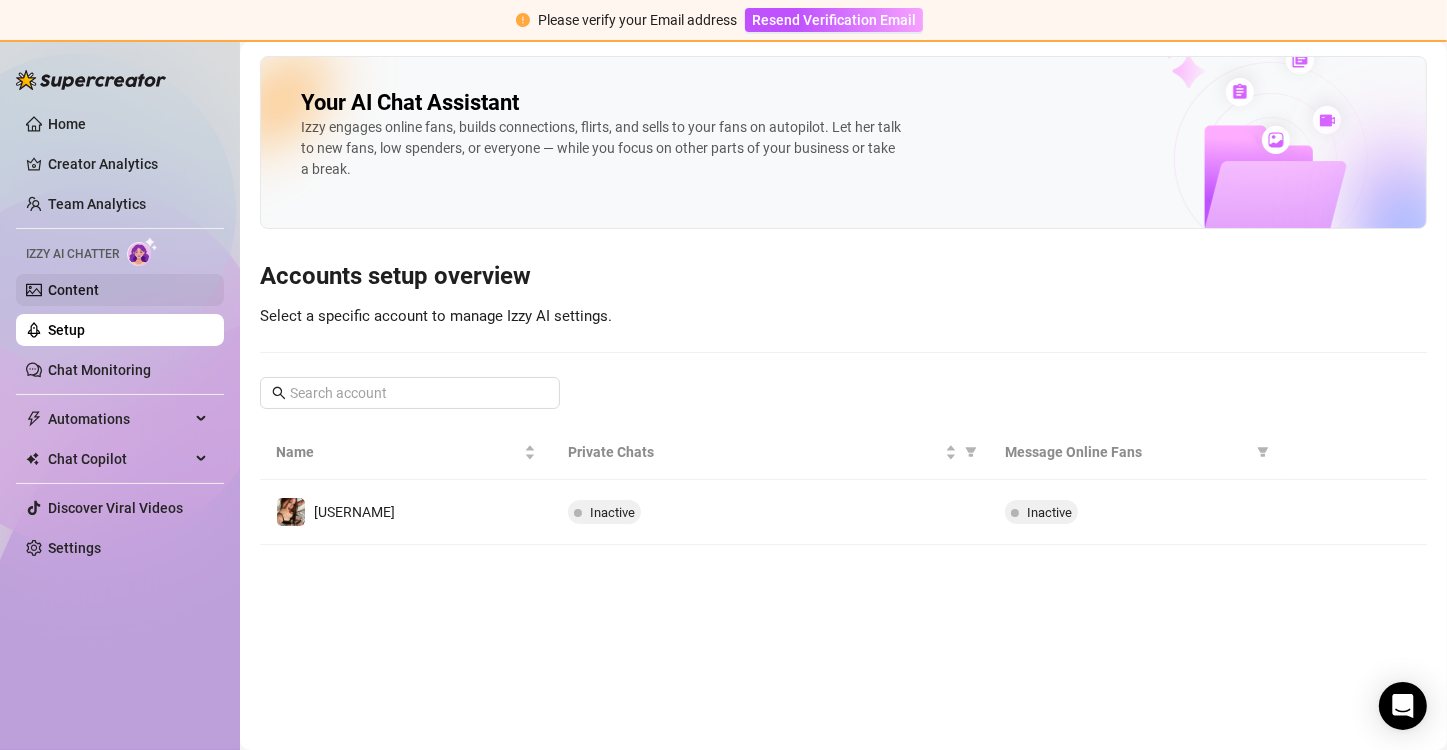 click on "Content" at bounding box center (73, 290) 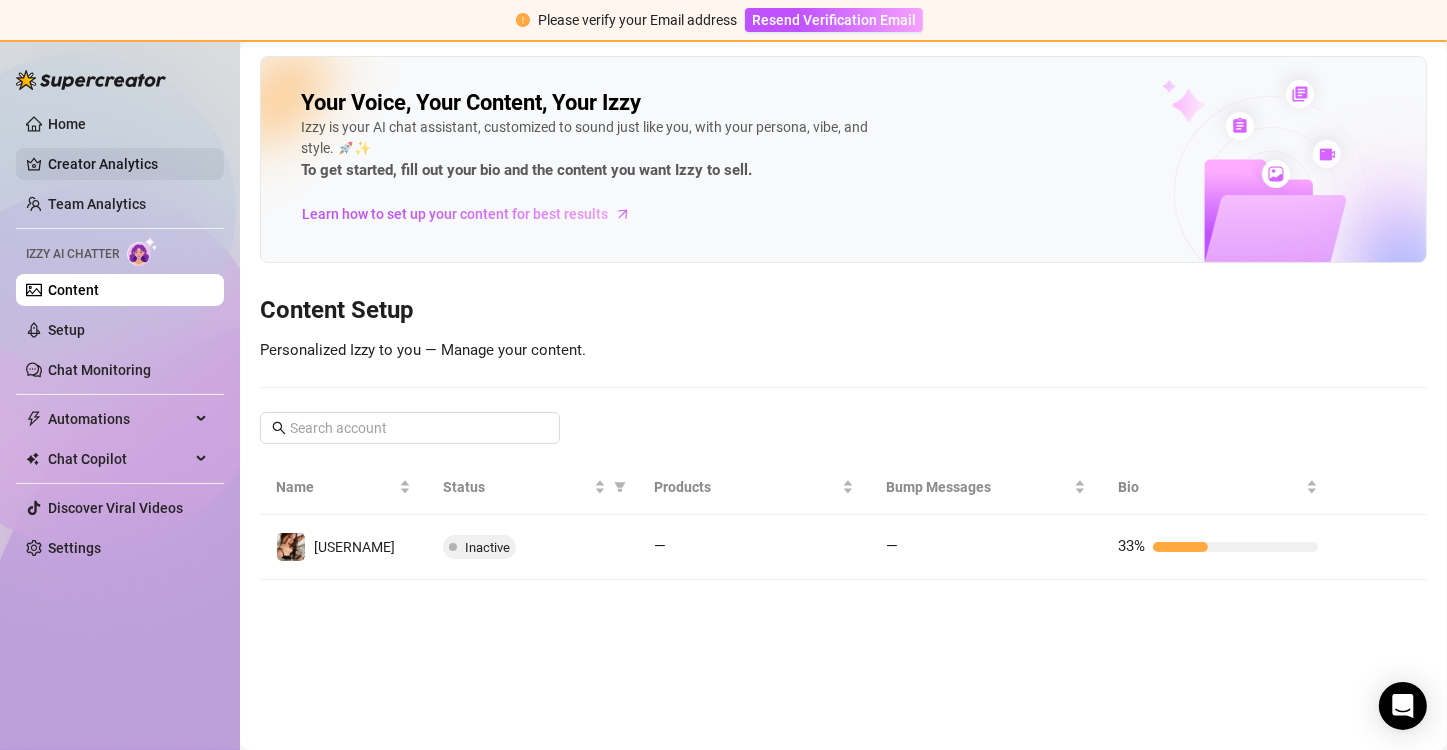 click on "Creator Analytics" at bounding box center (128, 164) 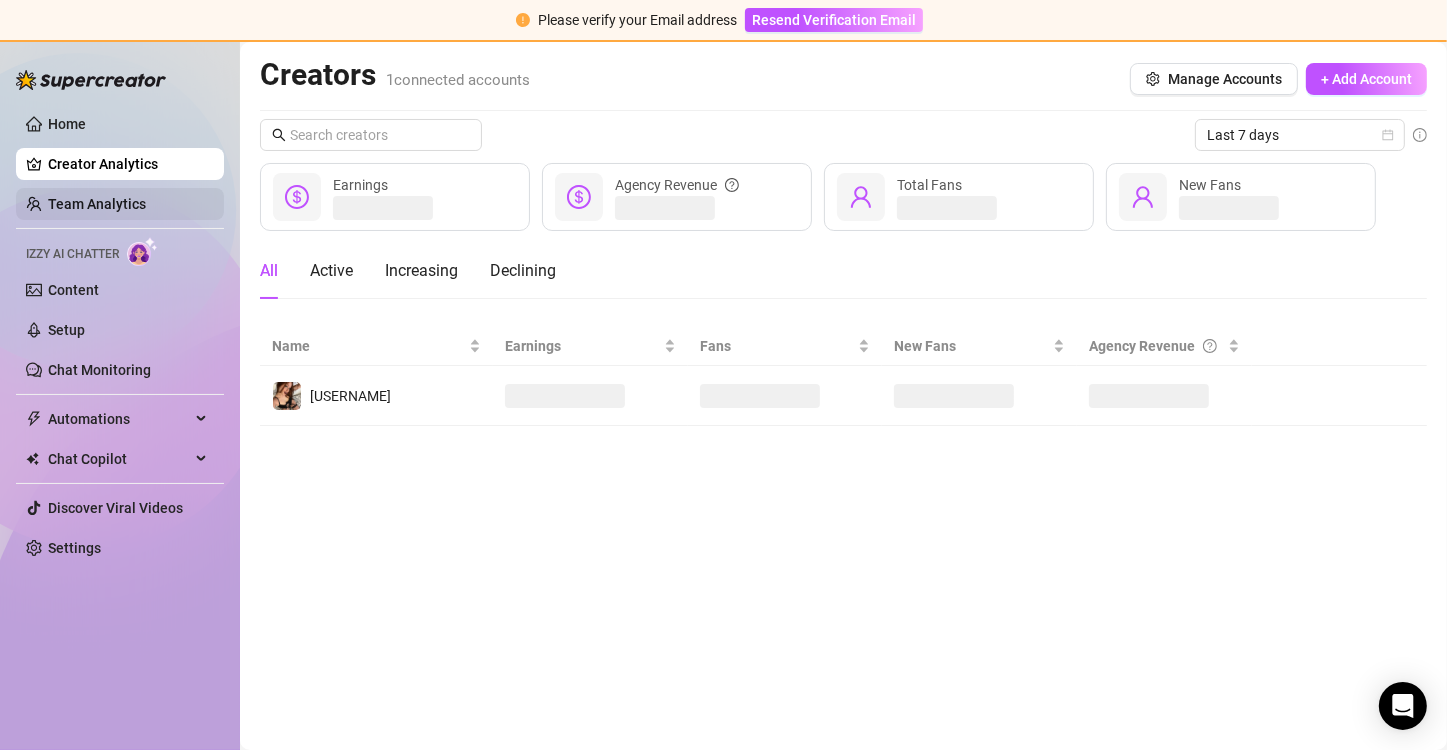 click on "Team Analytics" at bounding box center [97, 204] 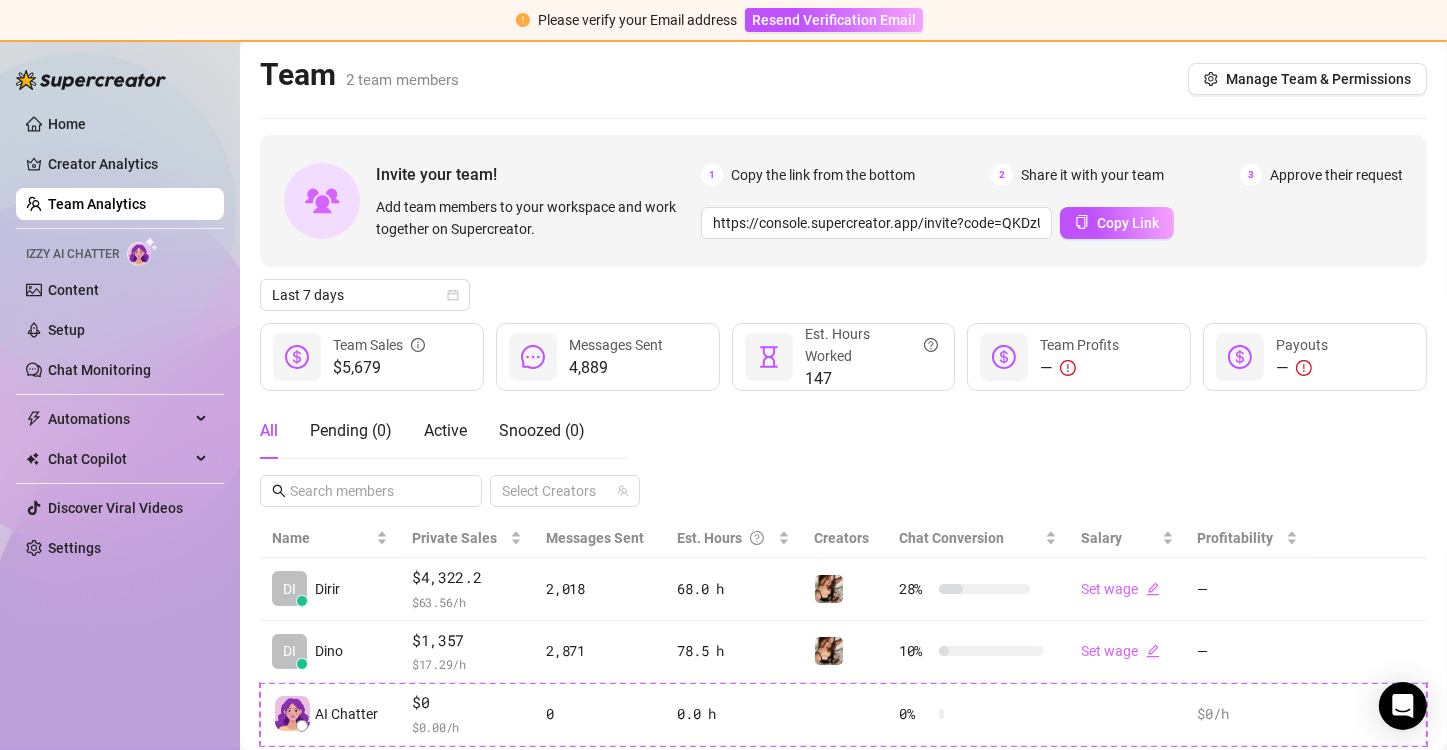 click on "Home Creator Analytics   Team Analytics Izzy AI Chatter Content Setup Chat Monitoring Automations Chat Copilot Discover Viral Videos Settings" at bounding box center [120, 336] 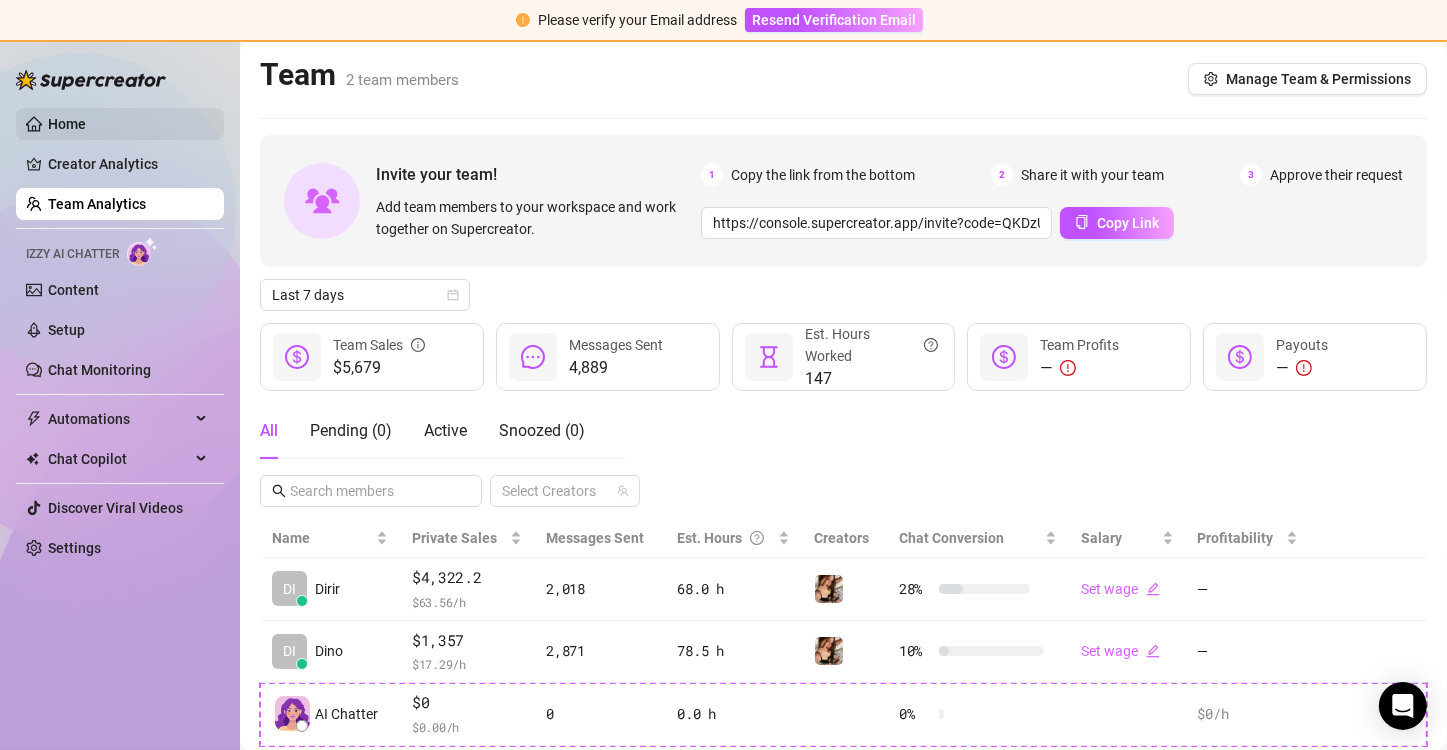 click on "Home" at bounding box center (67, 124) 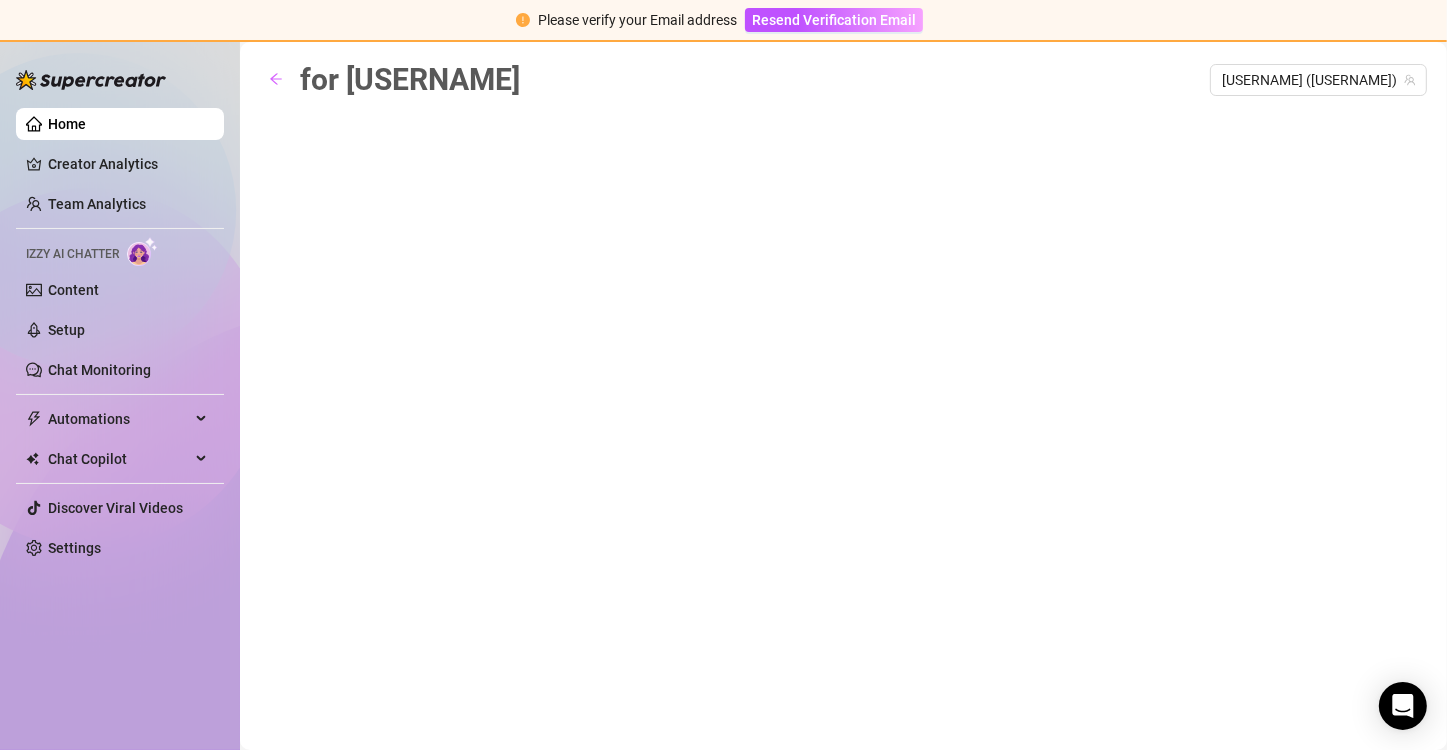 click on "for [USERNAME] [USERNAME] ([USERNAME])" at bounding box center (843, 373) 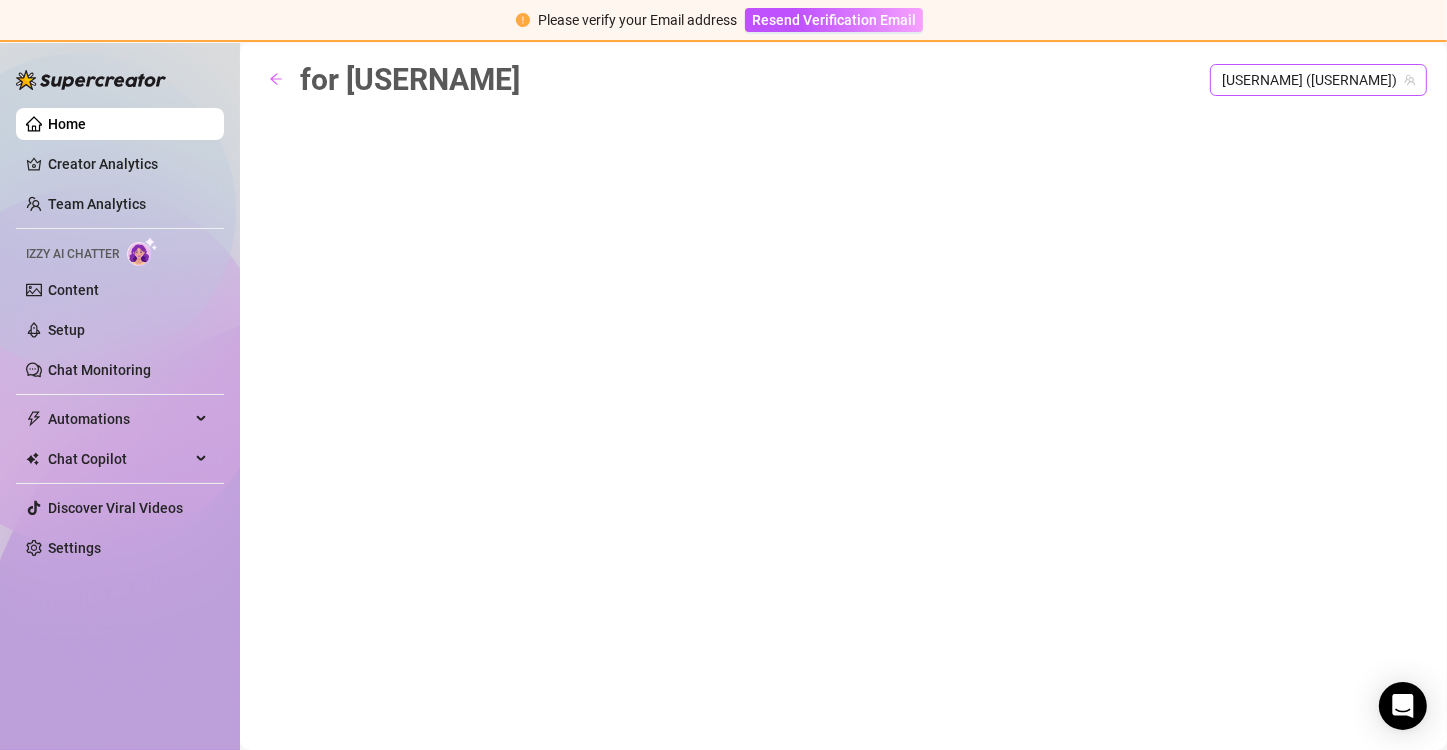 click on "[USERNAME] ([USERNAME])" at bounding box center (1318, 80) 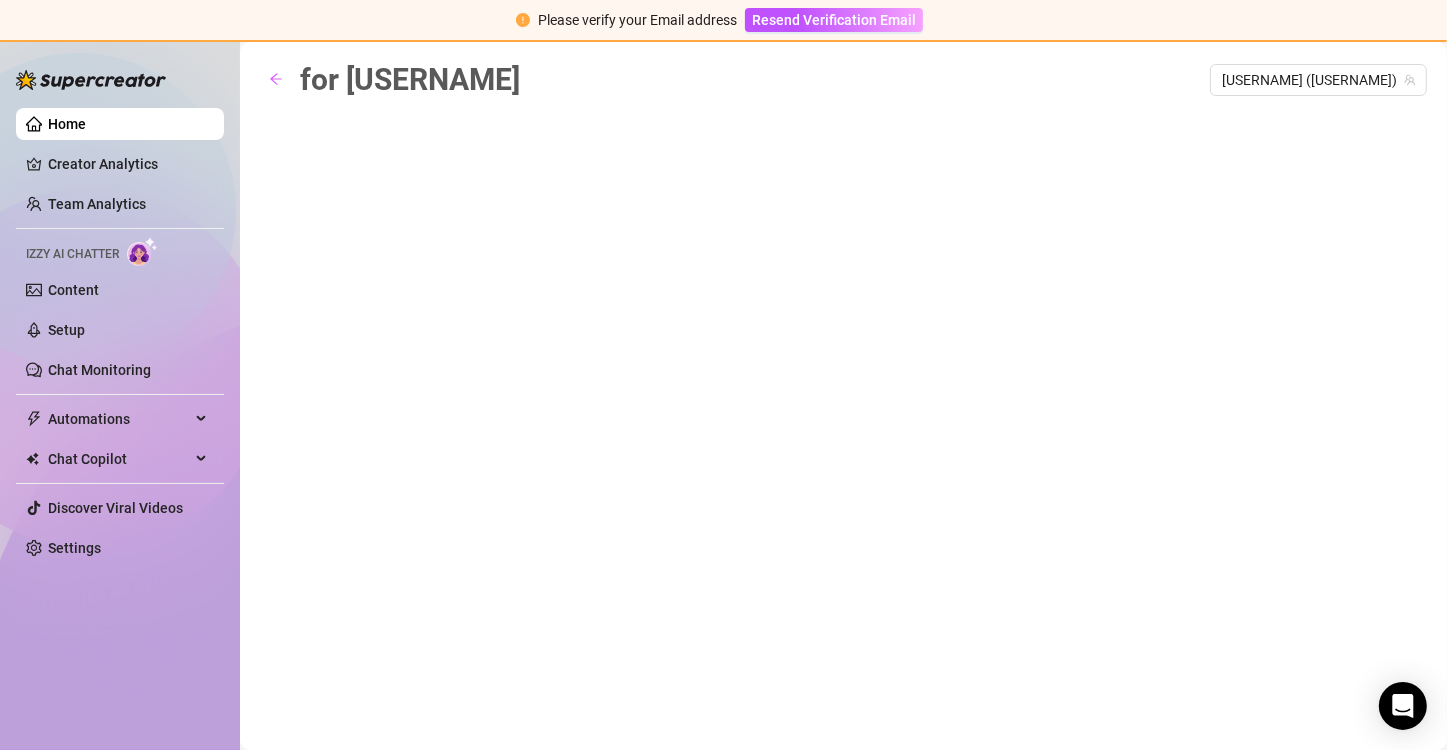 click on "for [USERNAME] [USERNAME] ([USERNAME])" at bounding box center [843, 373] 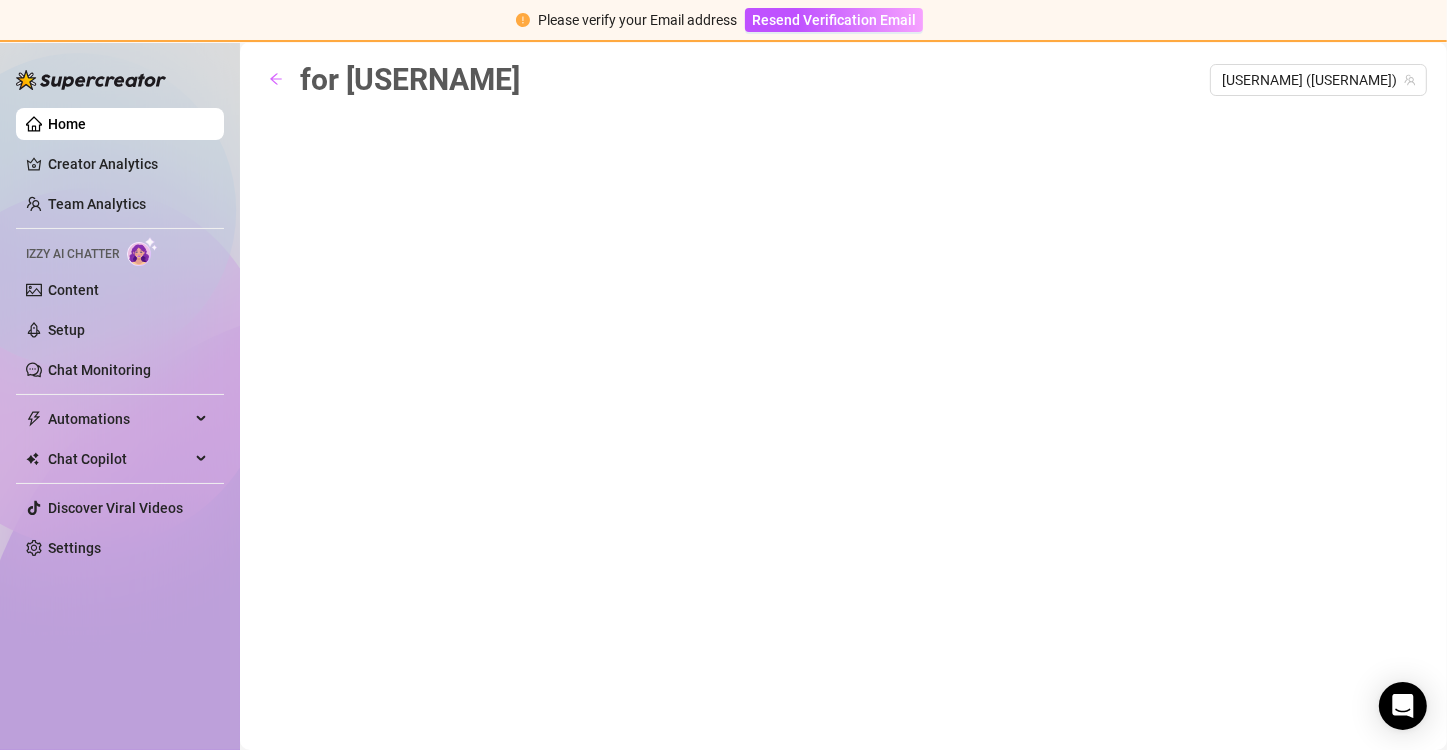 click on "for [USERNAME] [USERNAME] ([USERNAME])" at bounding box center (843, 373) 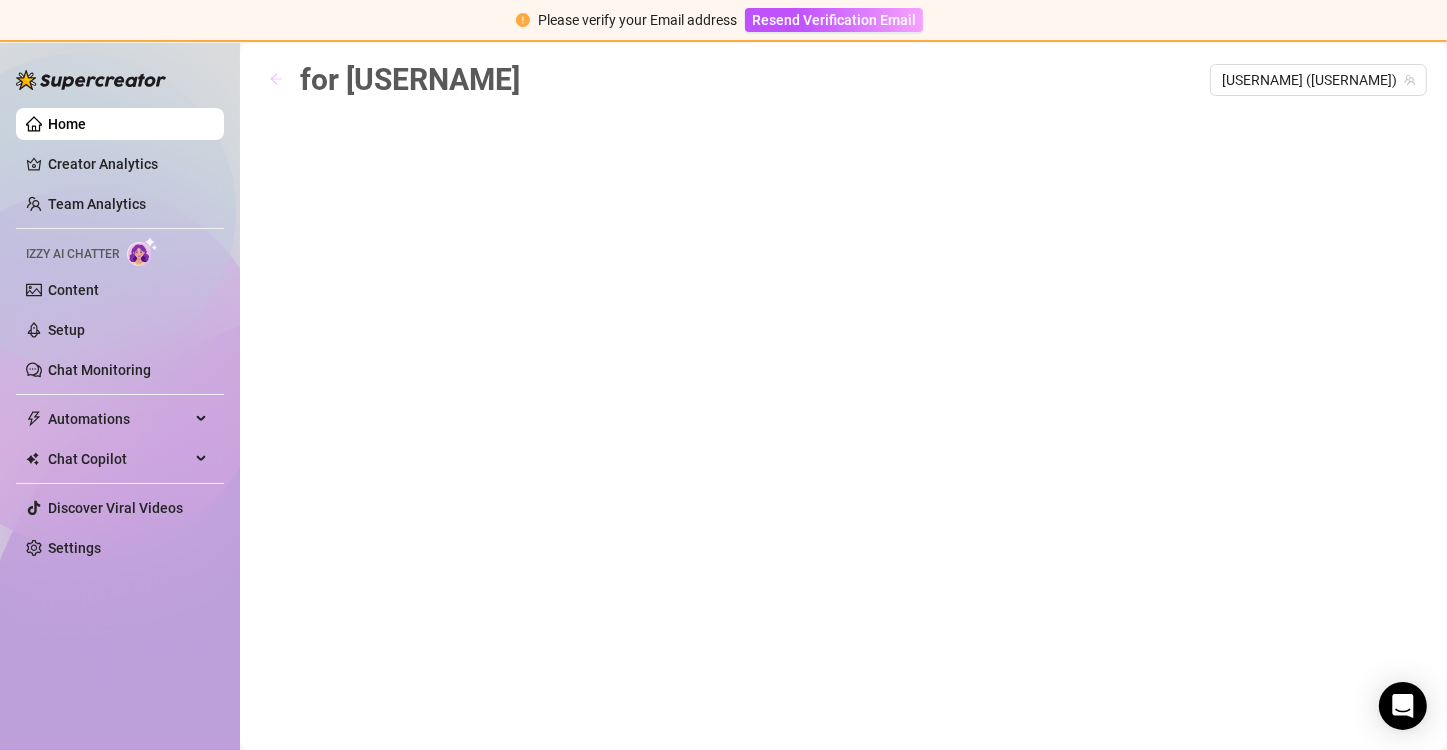 click 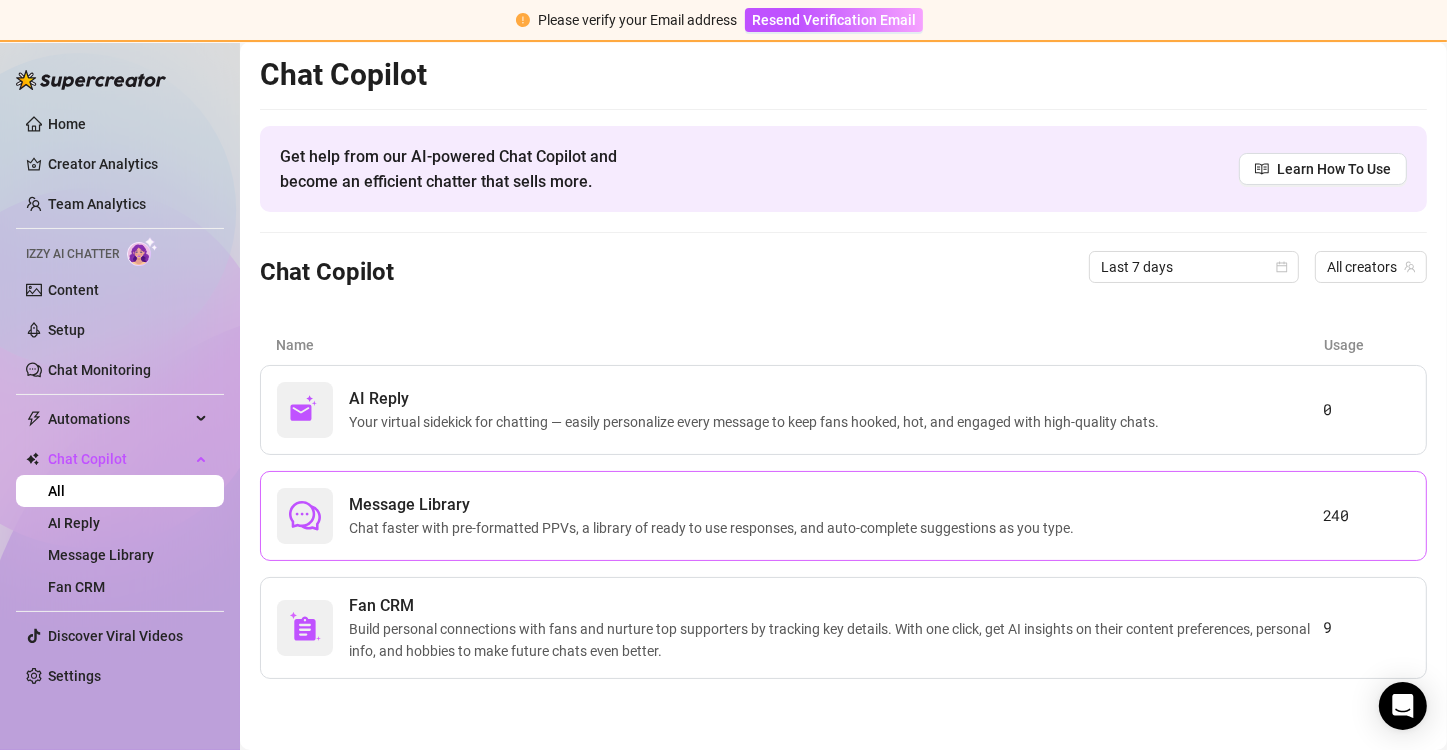 click on "Chat faster with pre-formatted PPVs, a library of ready to use responses, and auto-complete suggestions as you type." at bounding box center [715, 528] 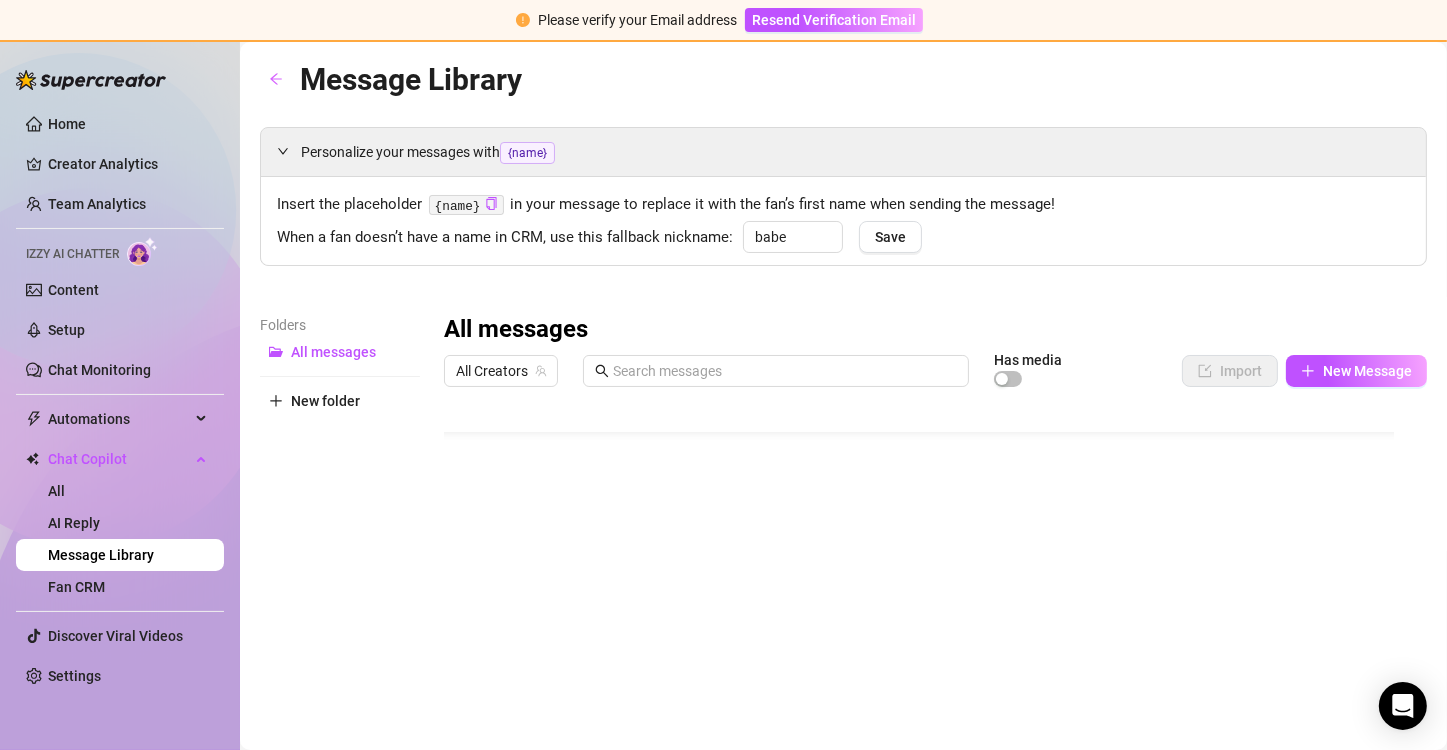 scroll, scrollTop: 0, scrollLeft: 0, axis: both 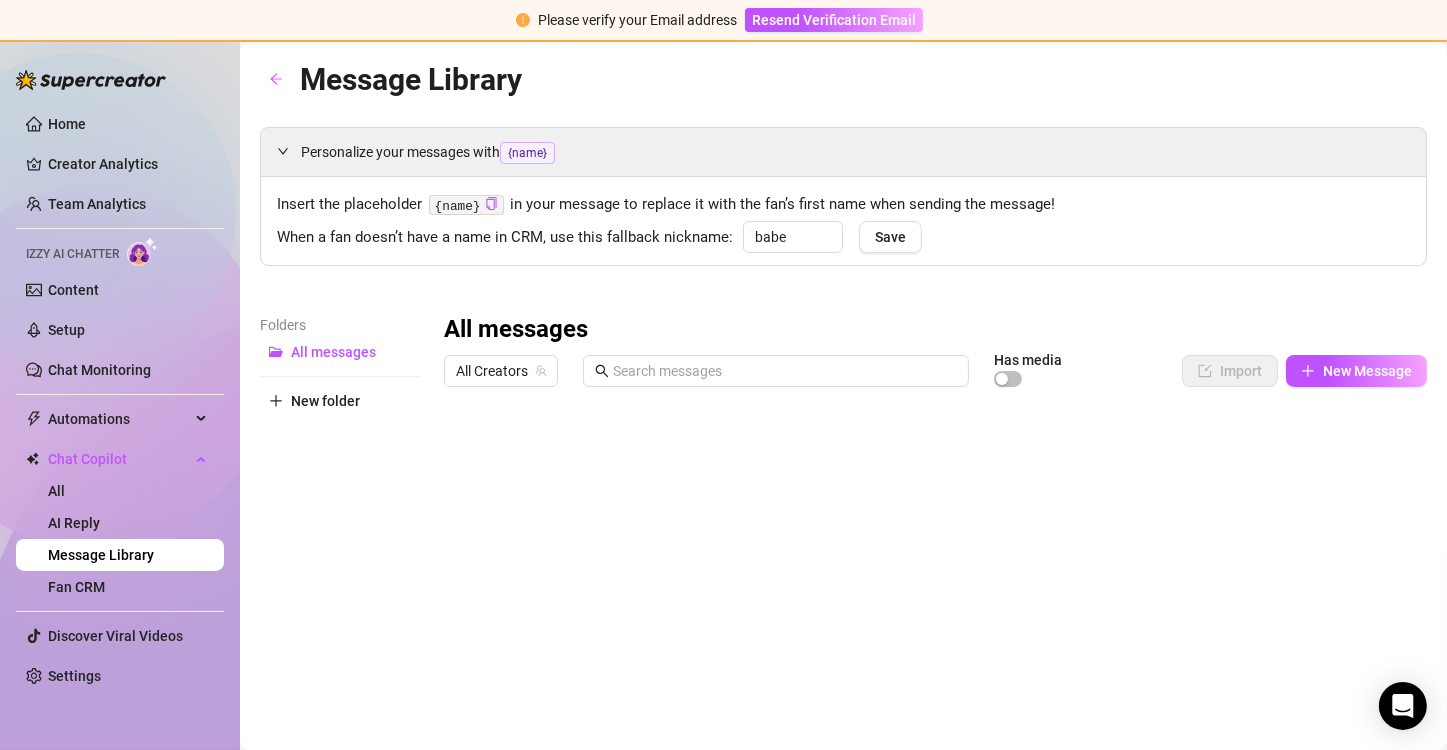 click at bounding box center [927, 619] 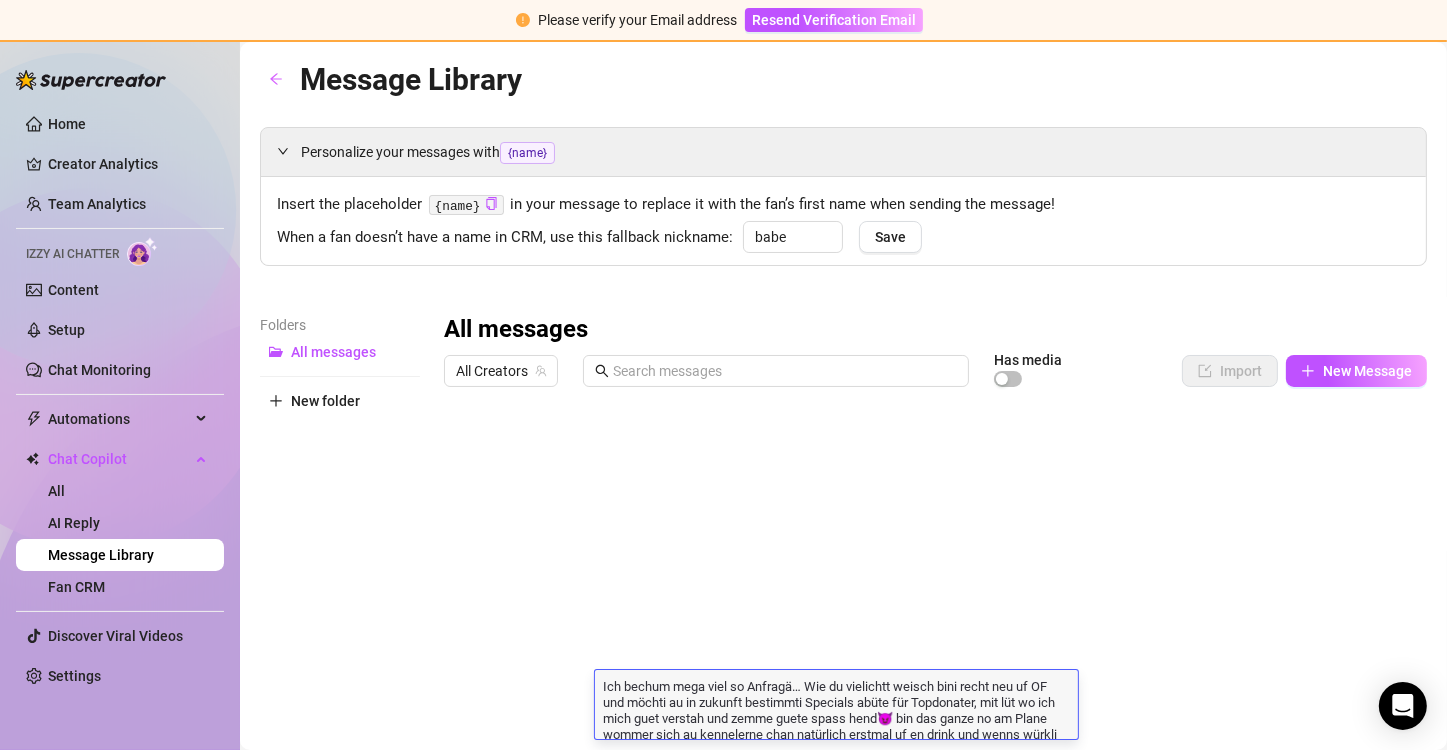 type on "Ich bechum mega viel so Anfragä… Wie du vielichtt weisch bini recht neu uf OF. Ich möchti au in zukunft bestimmti Specials abüte für Topdonater, mit lüt wo ich mich guet verstah aber au scho guete spass  zemme kah hend.Bin das ganze no am Plane wommer sich eventuell au kennelerne chan natürlich wenns dezue cho würd erstmal uf en drink und wenns würkli au passt evt au me, bin eh au uf de suechi nacheme drehpartner will ich nur solo videos han aber würkli alles step by step. Aber eifach so treffe für geld oder lüt wo ich nöd kenne ,niemals so bini nöd. muss würkli vorher sympathiere und mehr muss sich verstah und gseh dassi Wertgschätzt wird." 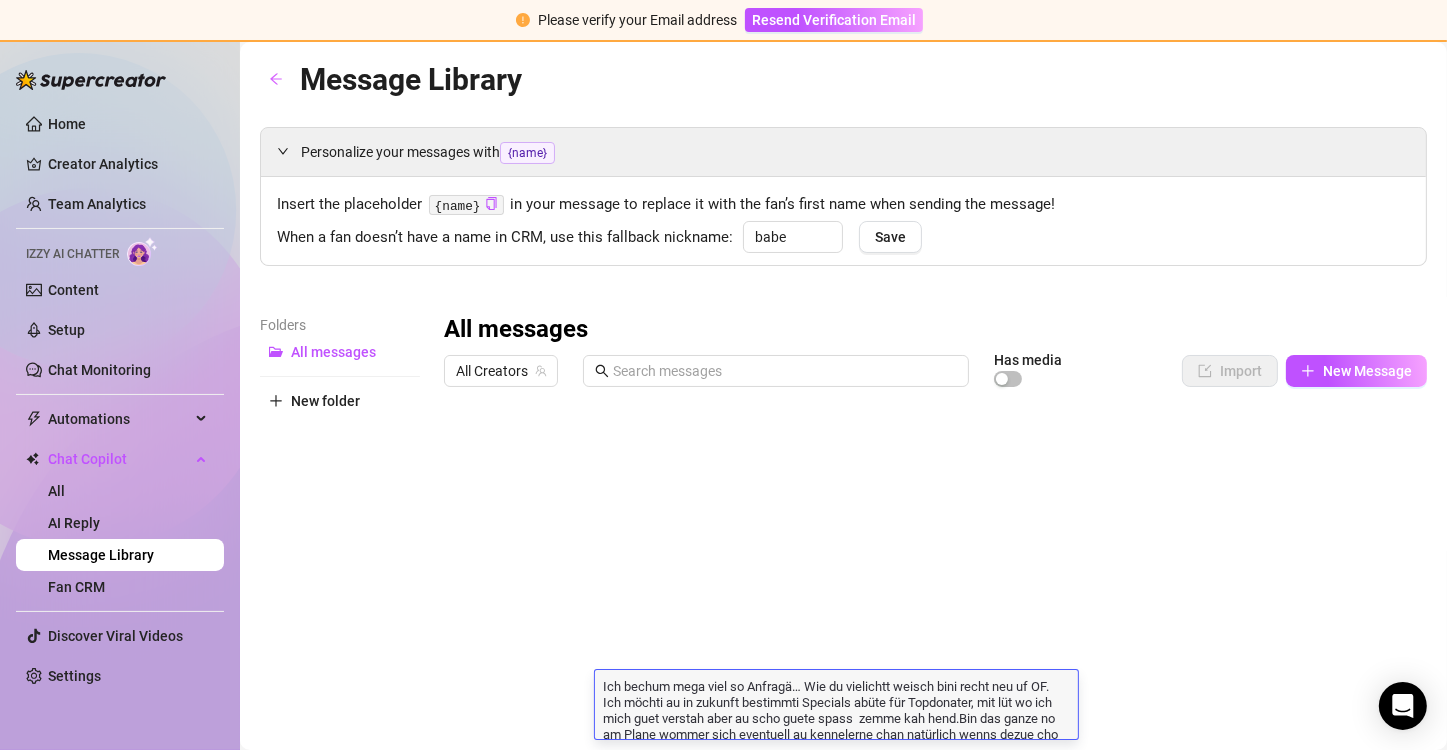 scroll, scrollTop: 0, scrollLeft: 0, axis: both 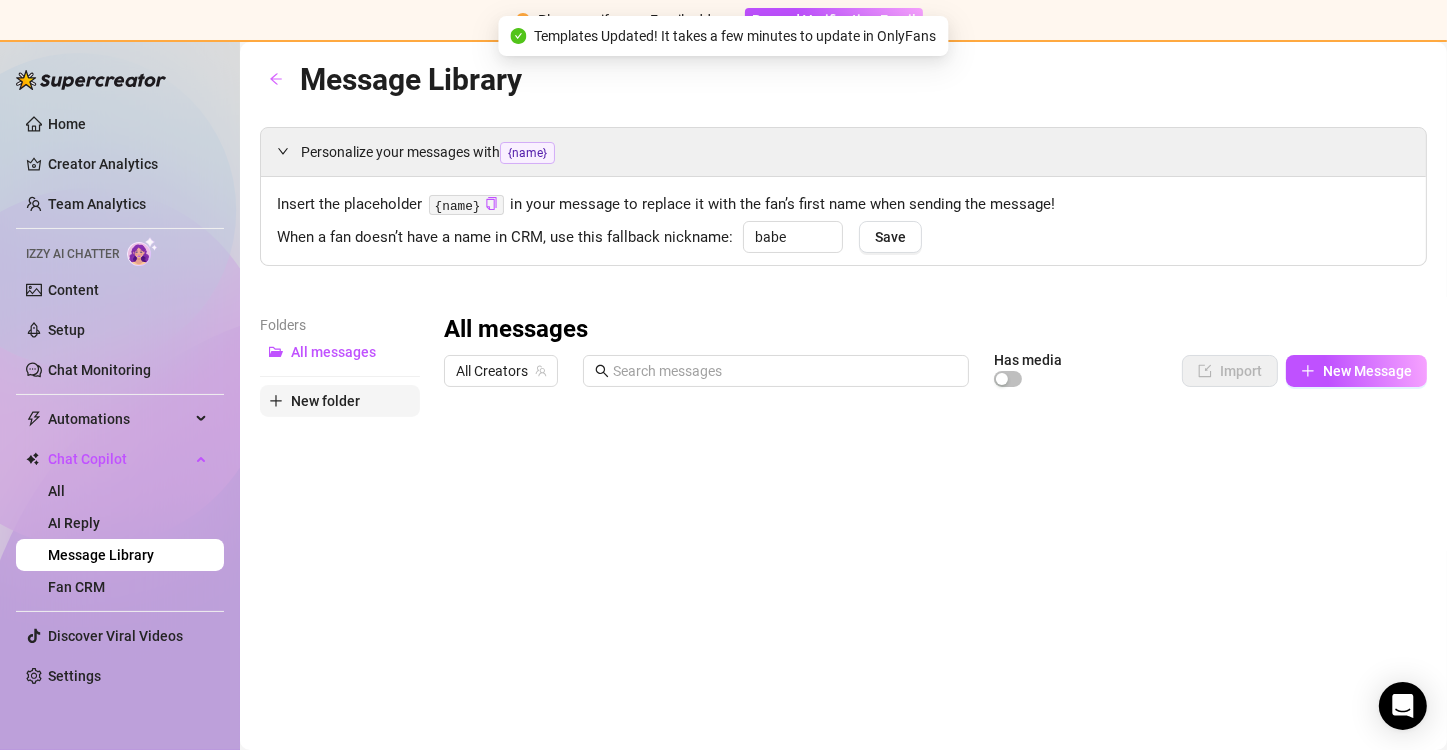 click on "New folder" at bounding box center (325, 401) 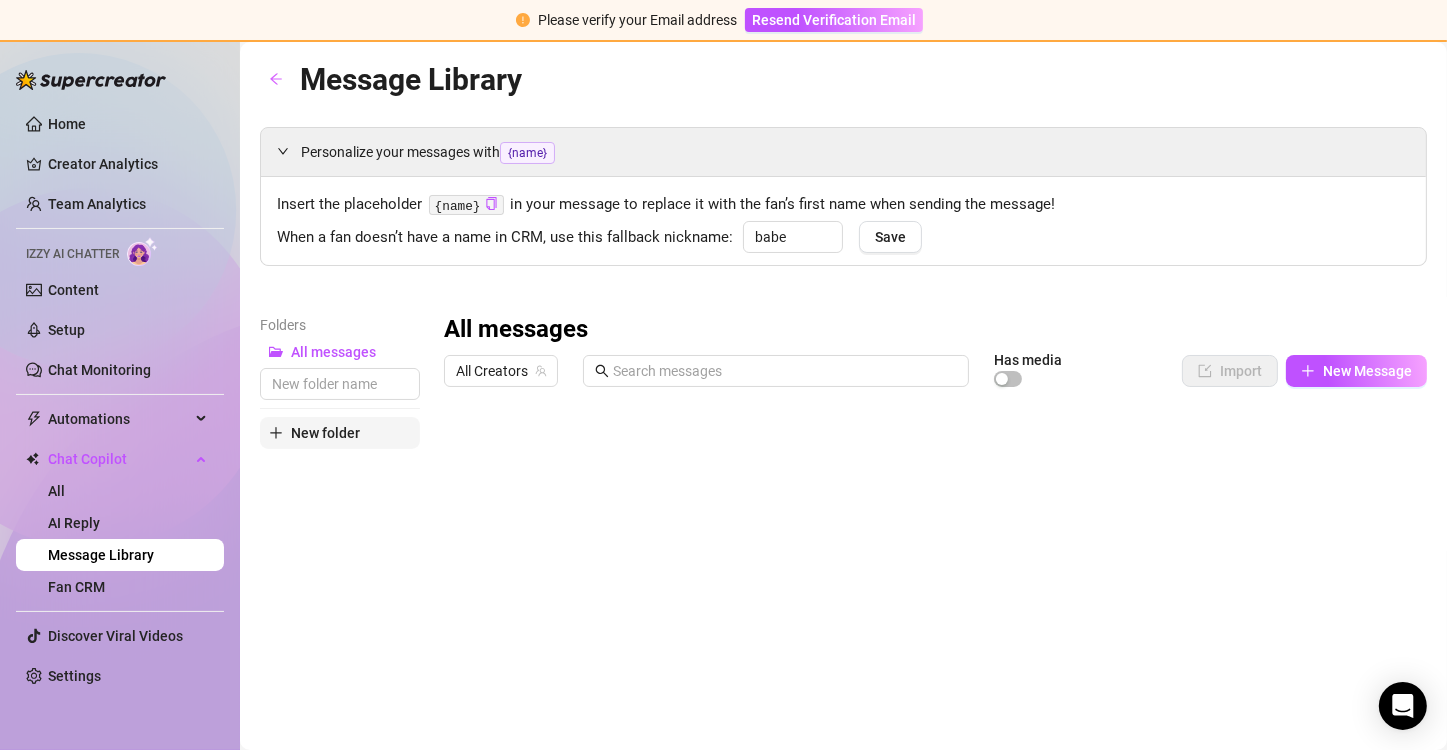 click on "New folder" at bounding box center [325, 433] 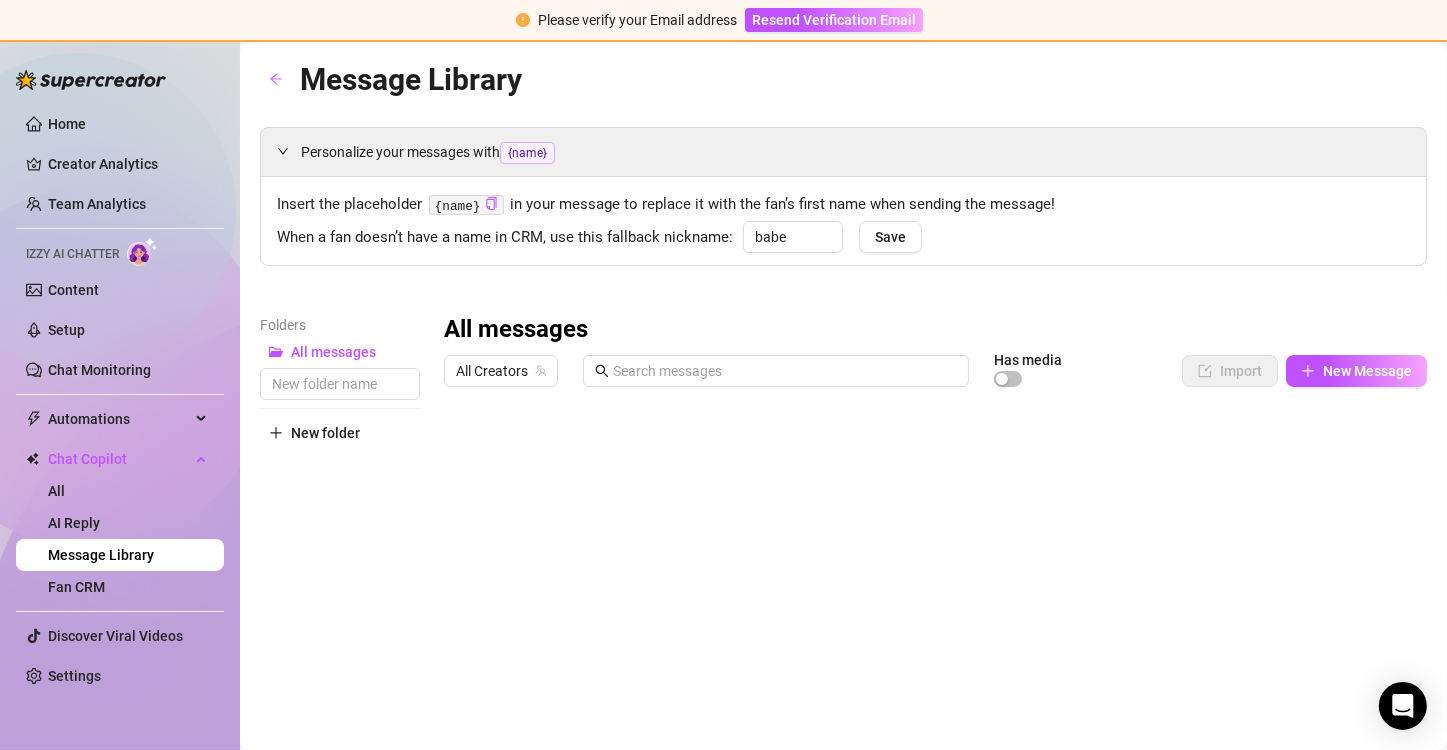 click on "Folders All messages New folder" at bounding box center [340, 578] 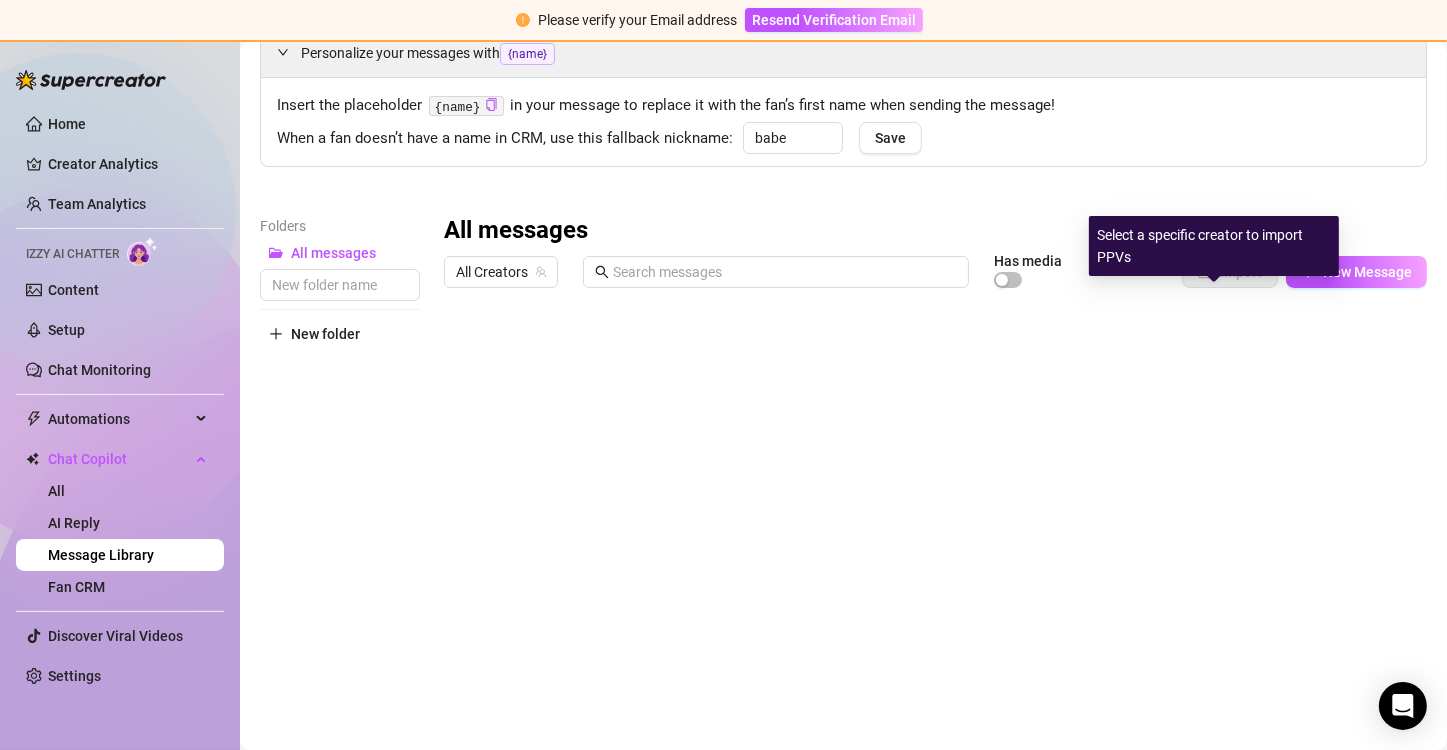 scroll, scrollTop: 151, scrollLeft: 0, axis: vertical 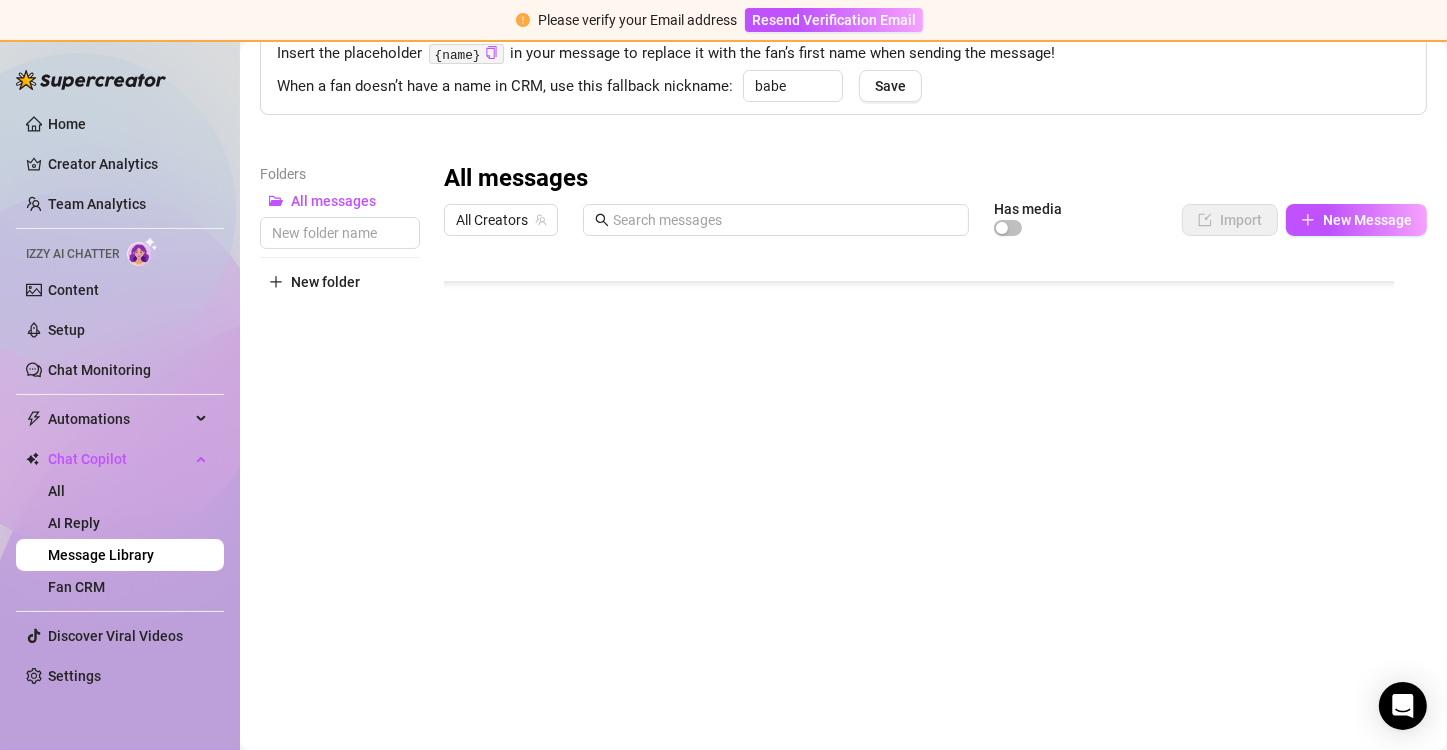 drag, startPoint x: 451, startPoint y: 560, endPoint x: 452, endPoint y: 523, distance: 37.01351 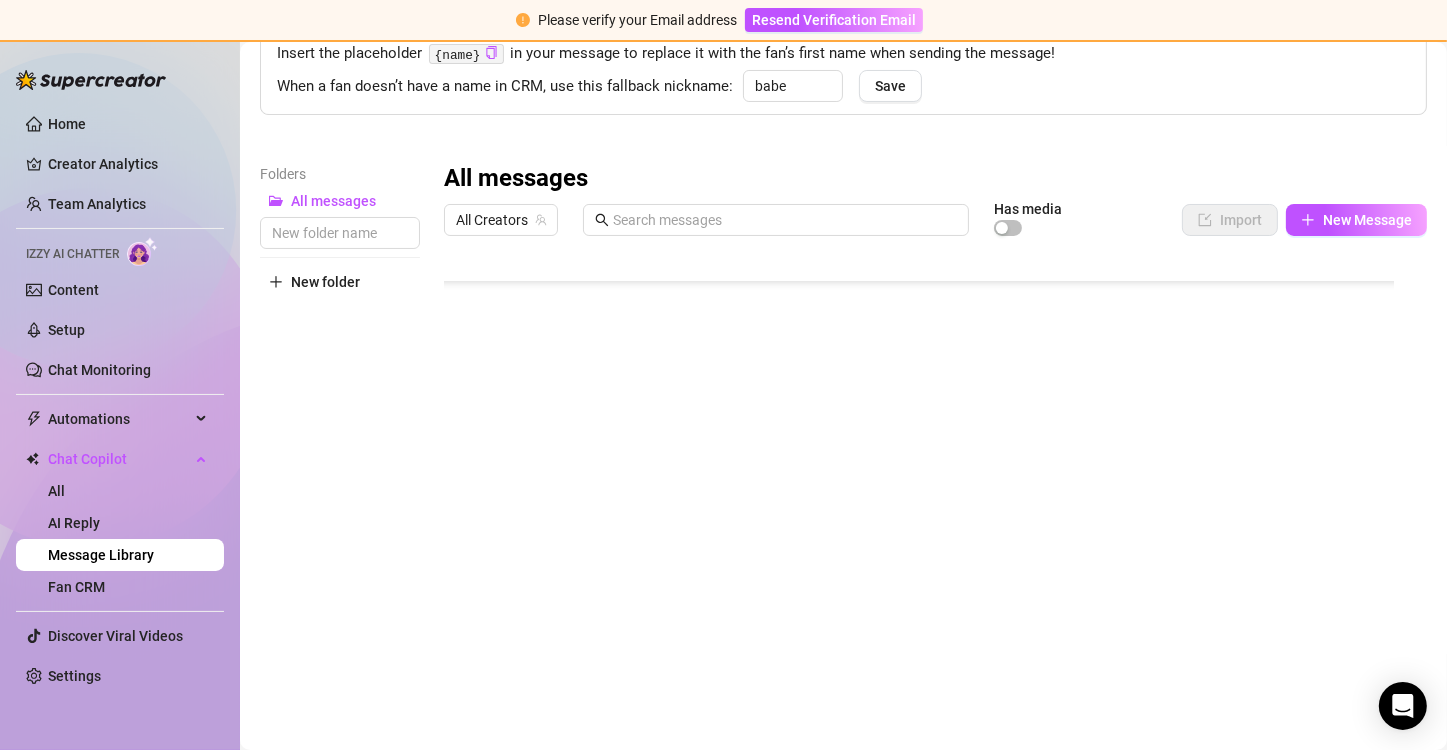 drag, startPoint x: 448, startPoint y: 444, endPoint x: 461, endPoint y: 550, distance: 106.7942 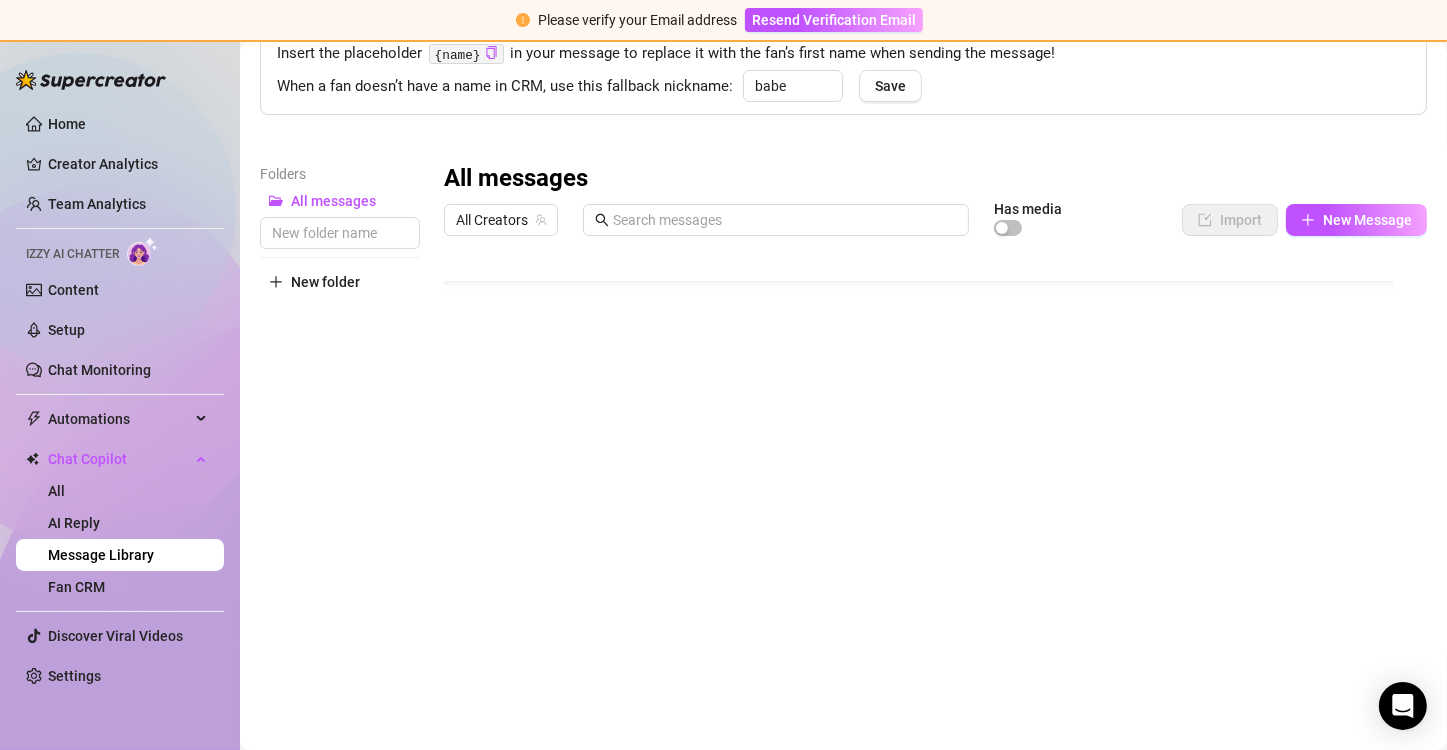 scroll, scrollTop: 0, scrollLeft: 0, axis: both 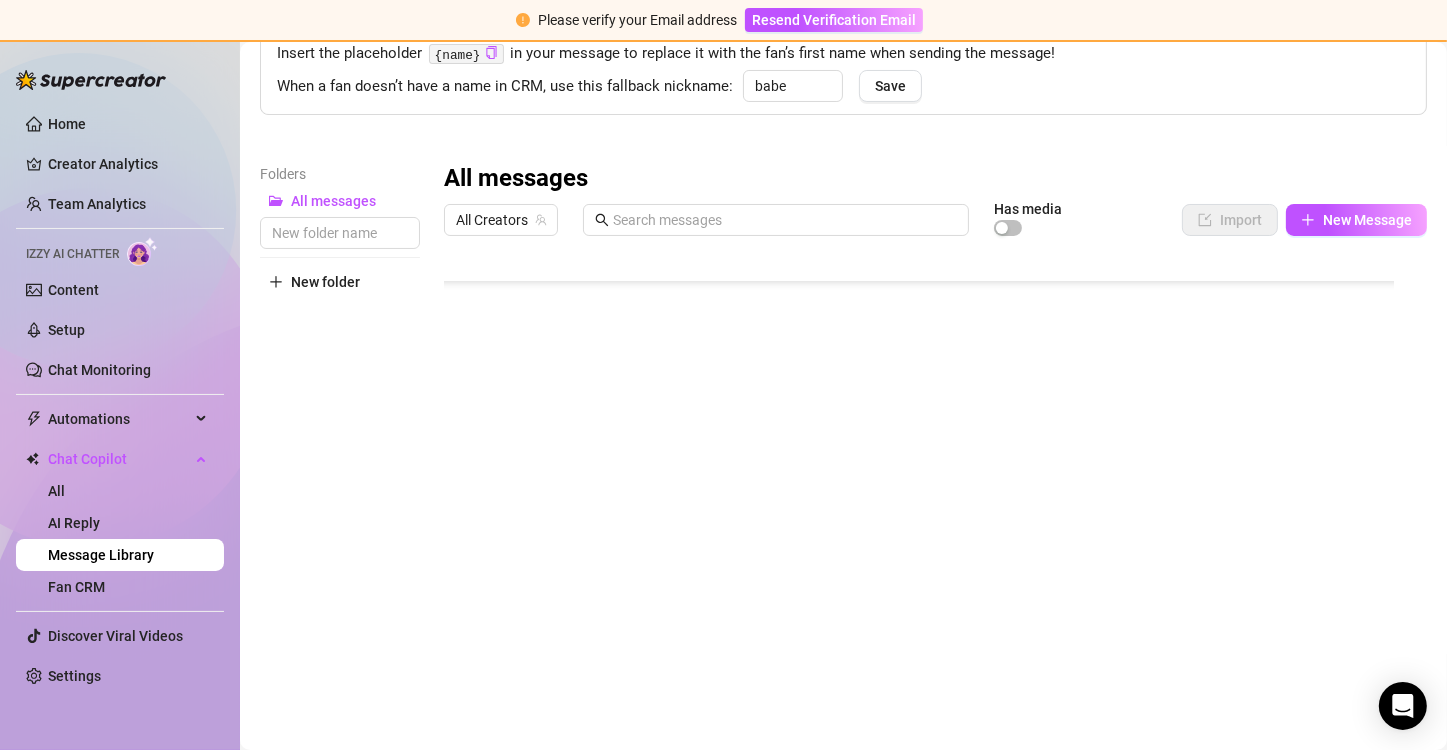 drag, startPoint x: 446, startPoint y: 422, endPoint x: 459, endPoint y: 444, distance: 25.553865 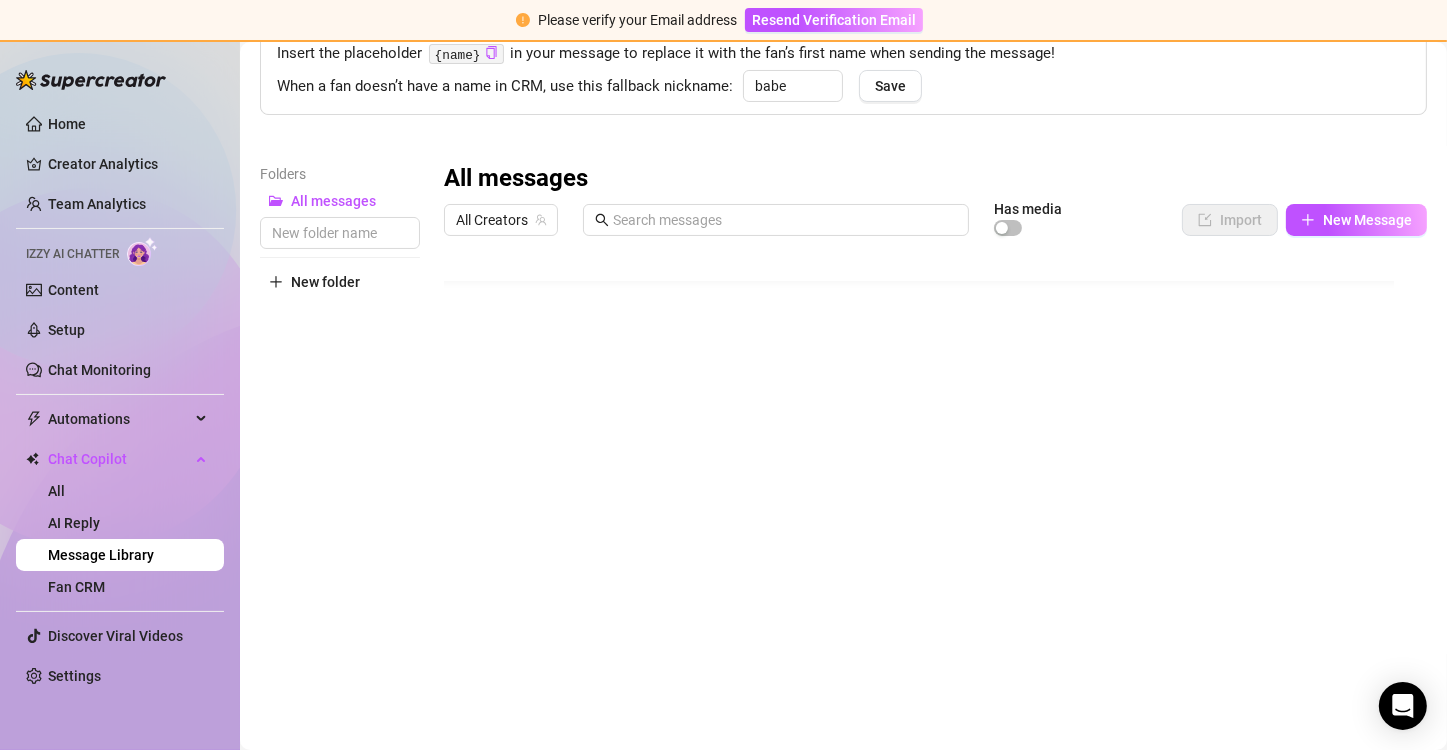 scroll, scrollTop: 0, scrollLeft: 0, axis: both 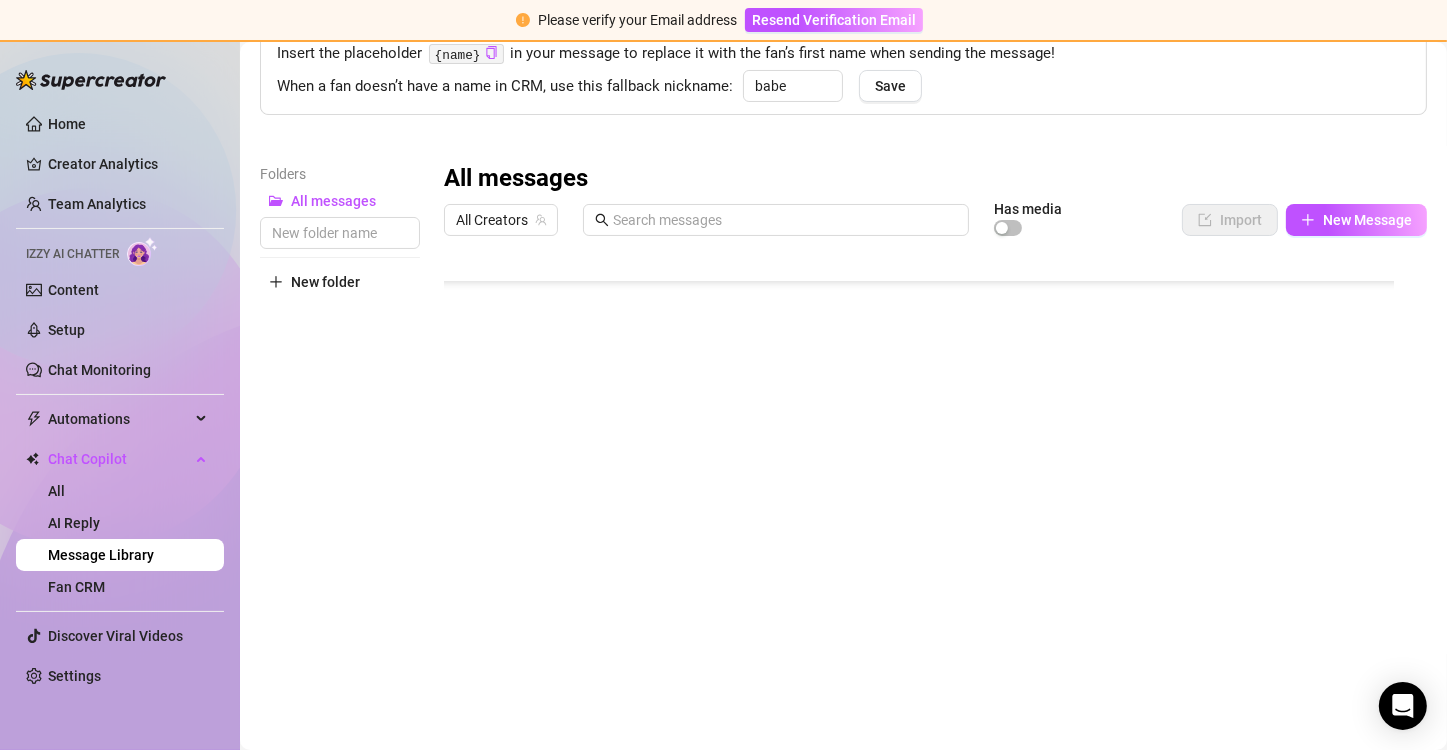 drag, startPoint x: 447, startPoint y: 420, endPoint x: 458, endPoint y: 500, distance: 80.75271 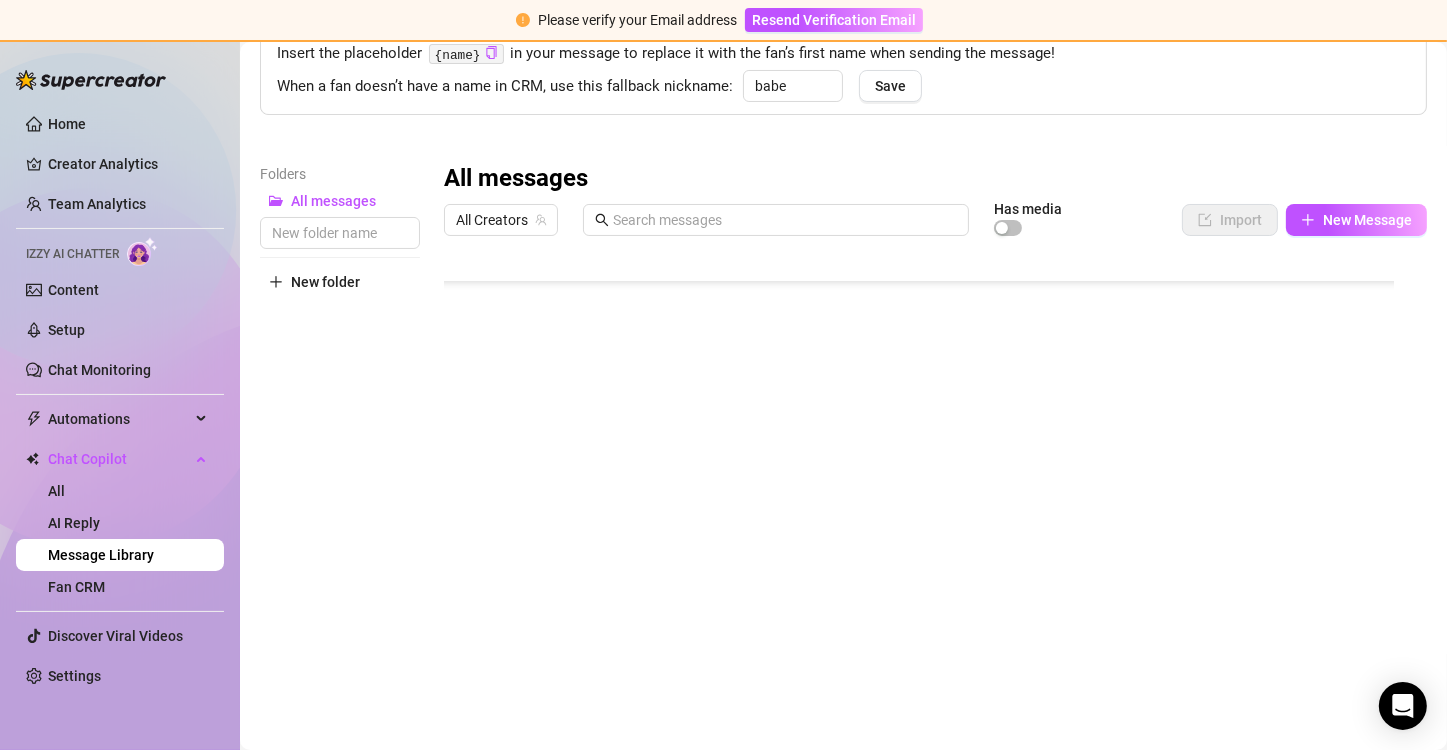 scroll, scrollTop: 276, scrollLeft: 0, axis: vertical 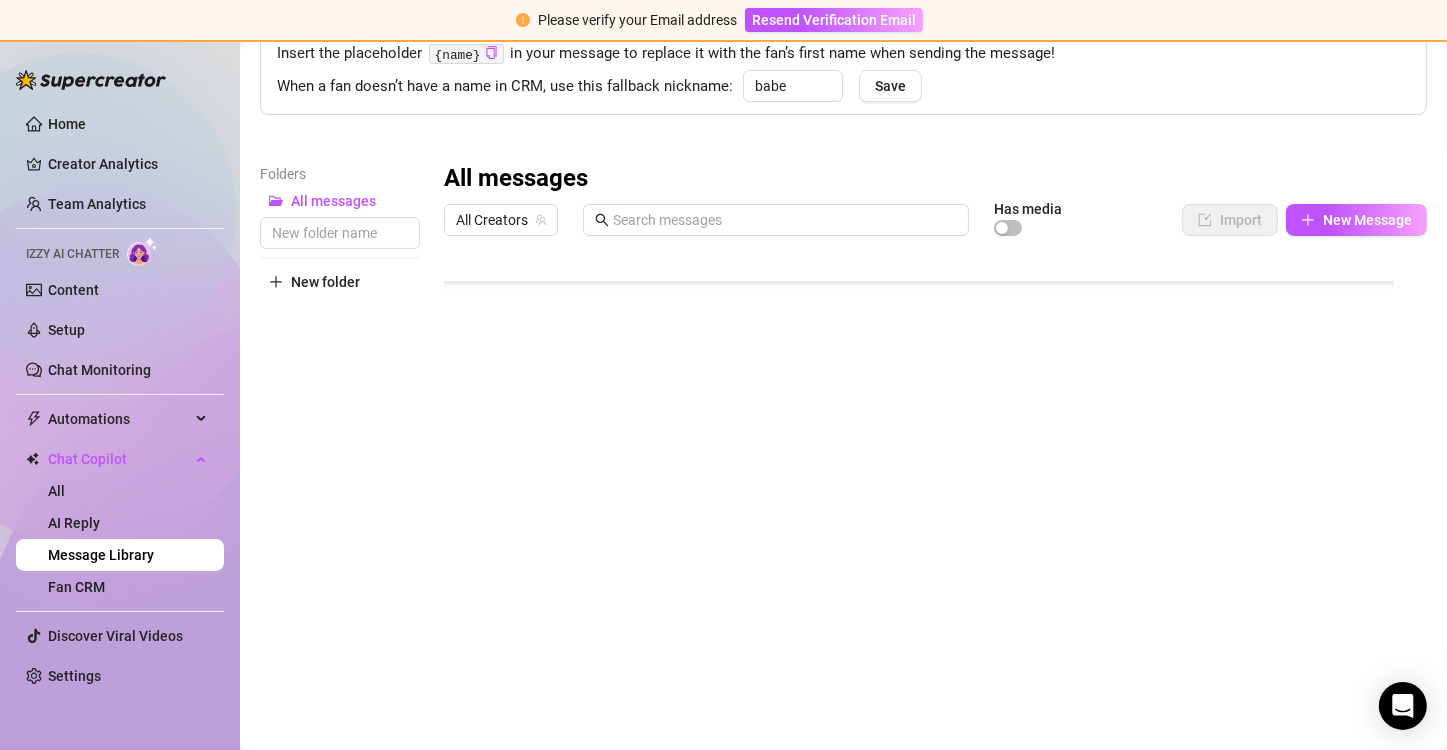 drag, startPoint x: 447, startPoint y: 507, endPoint x: 448, endPoint y: 476, distance: 31.016125 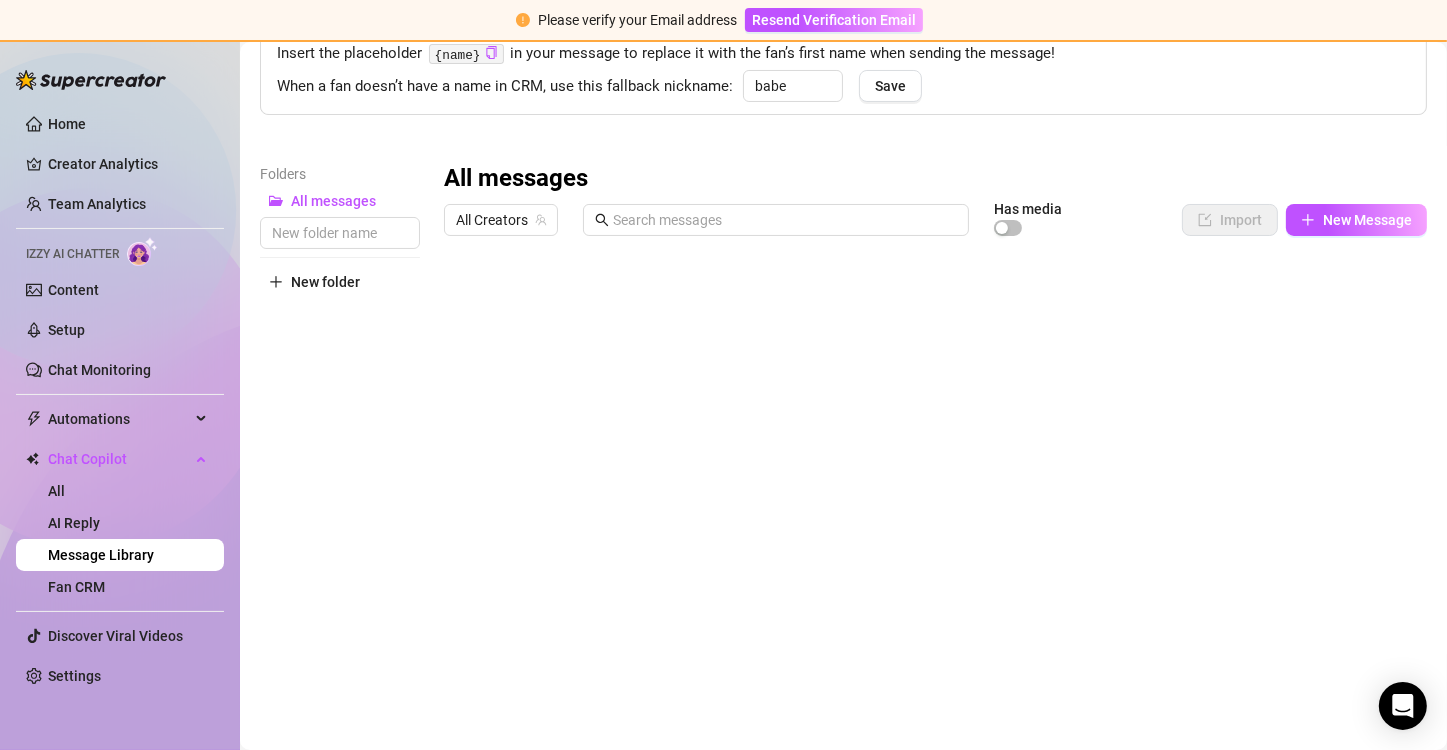 scroll, scrollTop: 0, scrollLeft: 0, axis: both 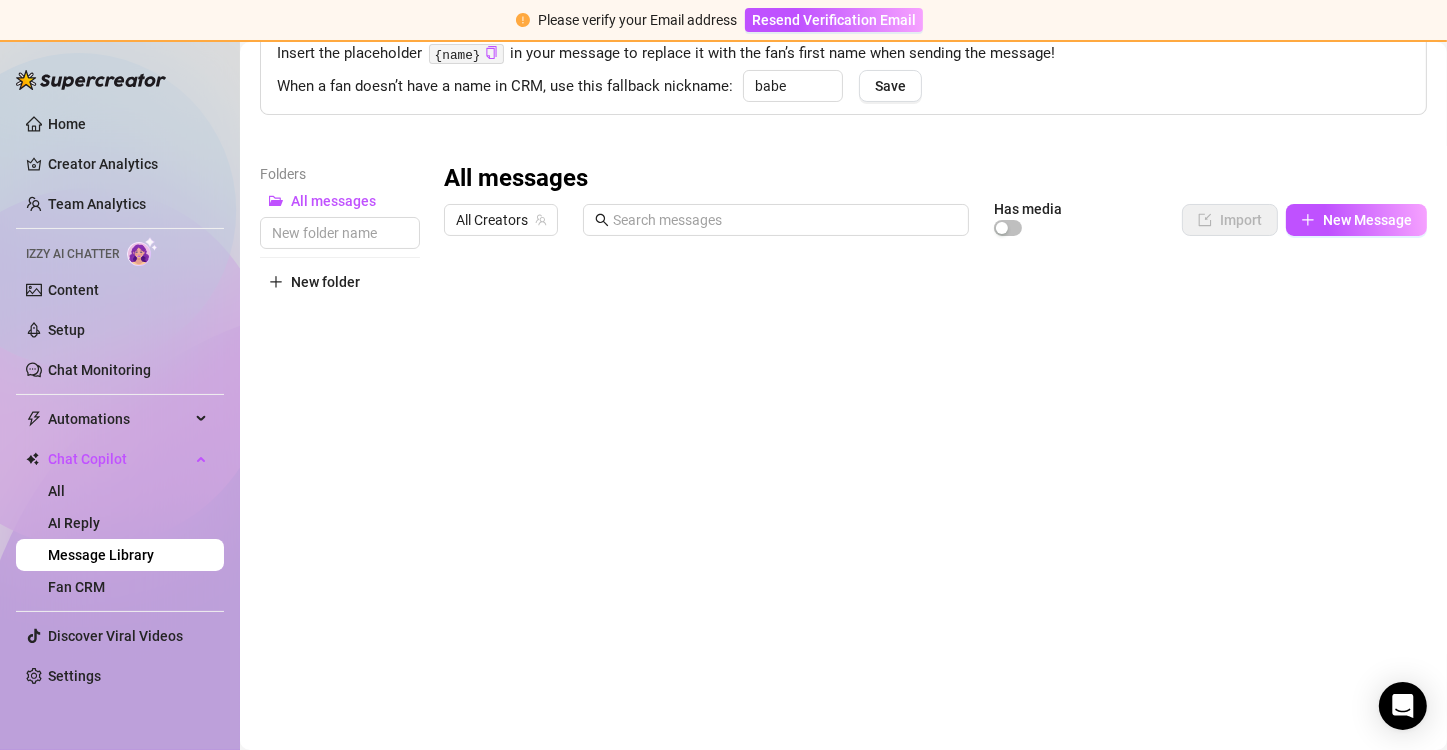 click at bounding box center (927, 468) 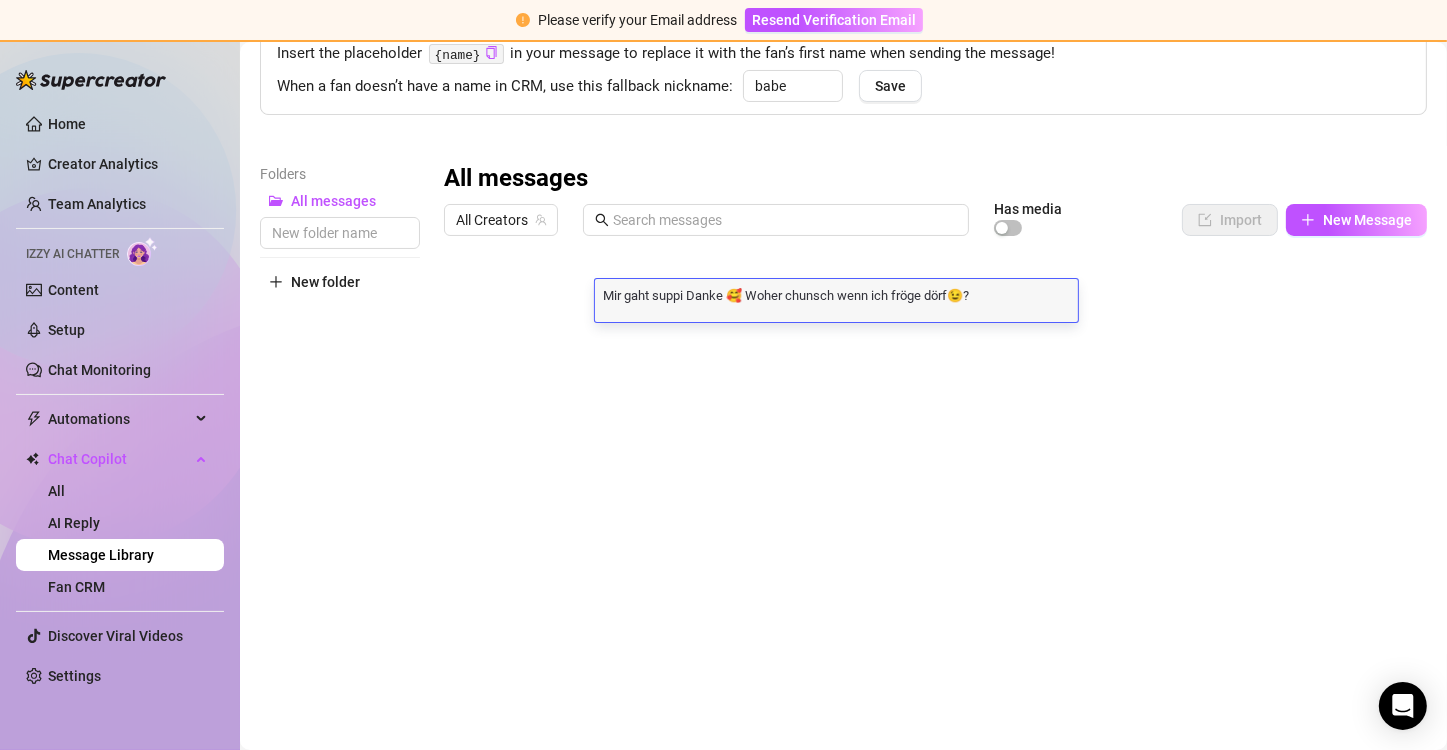 scroll, scrollTop: 0, scrollLeft: 0, axis: both 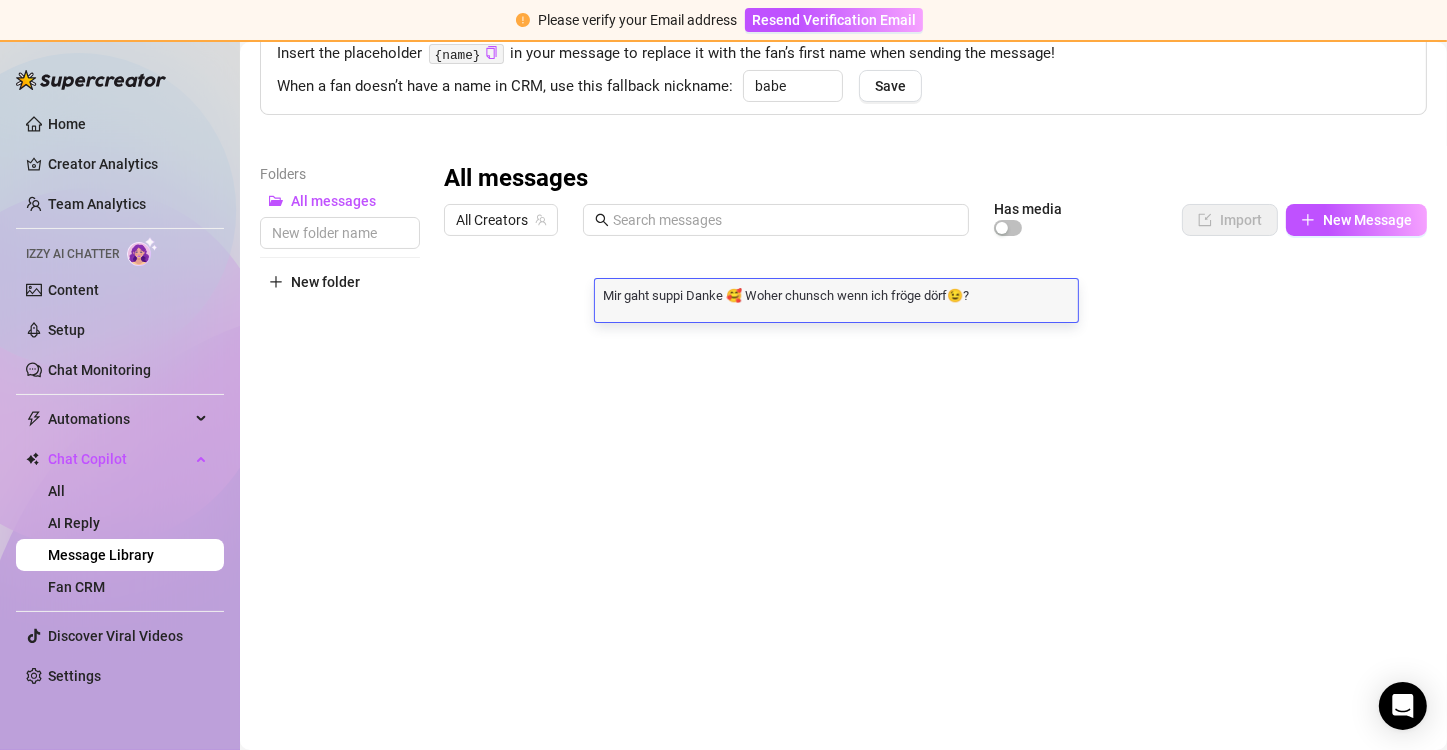 click on "Folders All messages New folder" at bounding box center [340, 427] 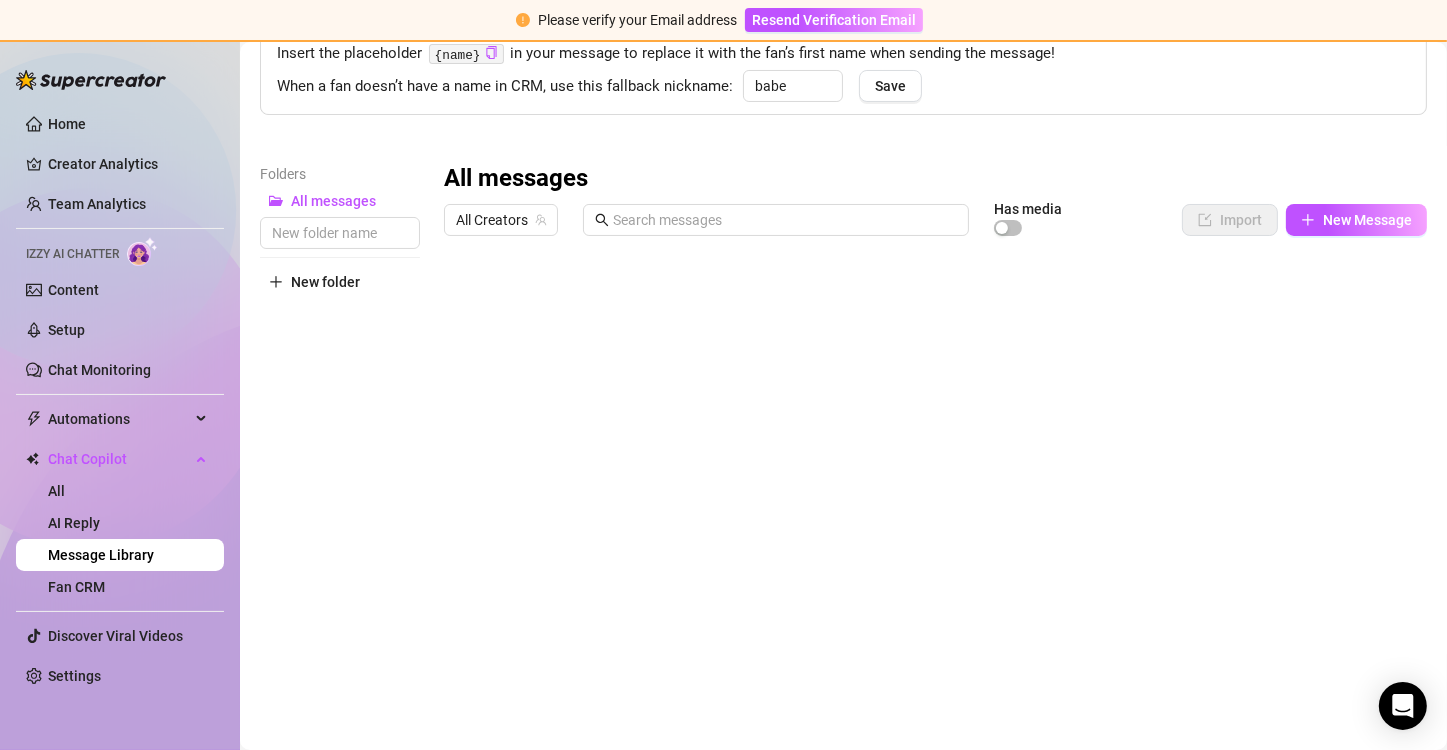 scroll, scrollTop: 0, scrollLeft: 0, axis: both 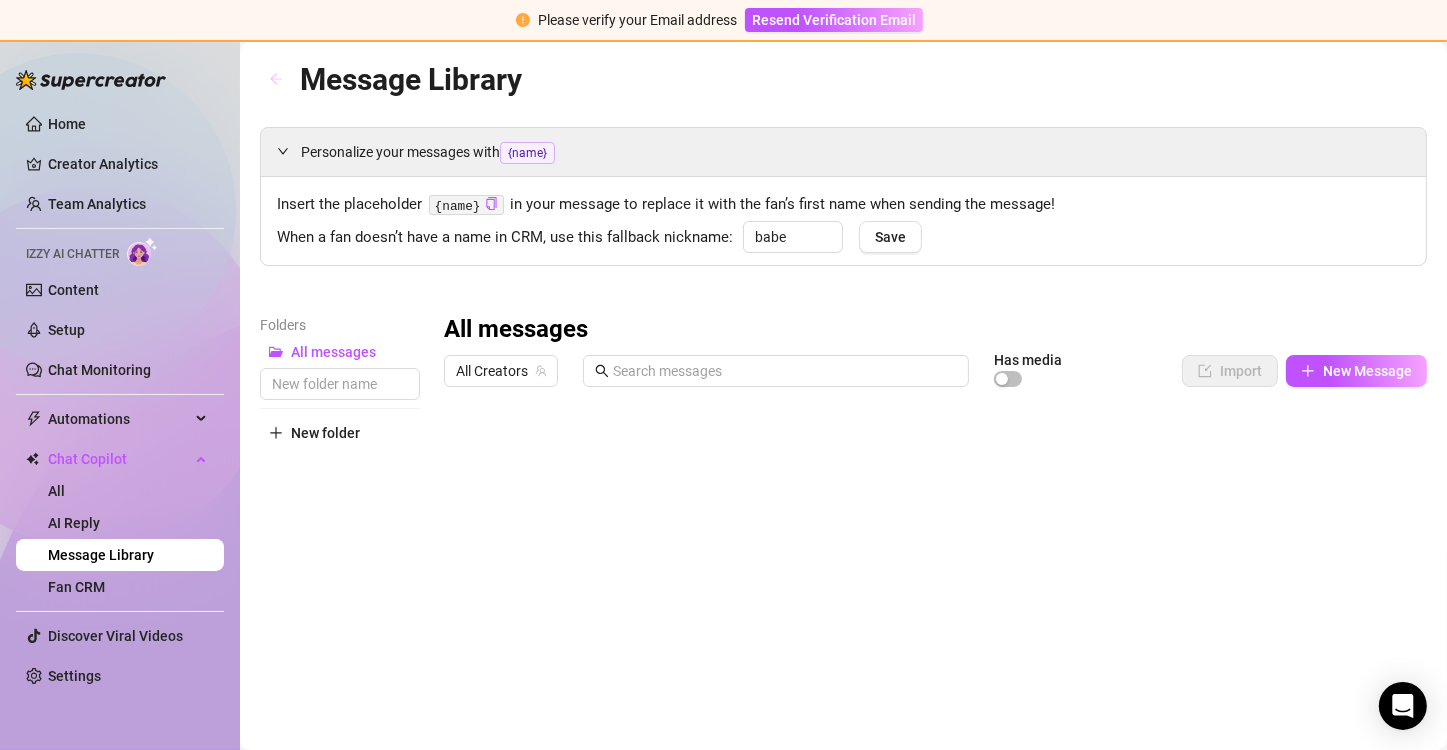 click at bounding box center [276, 80] 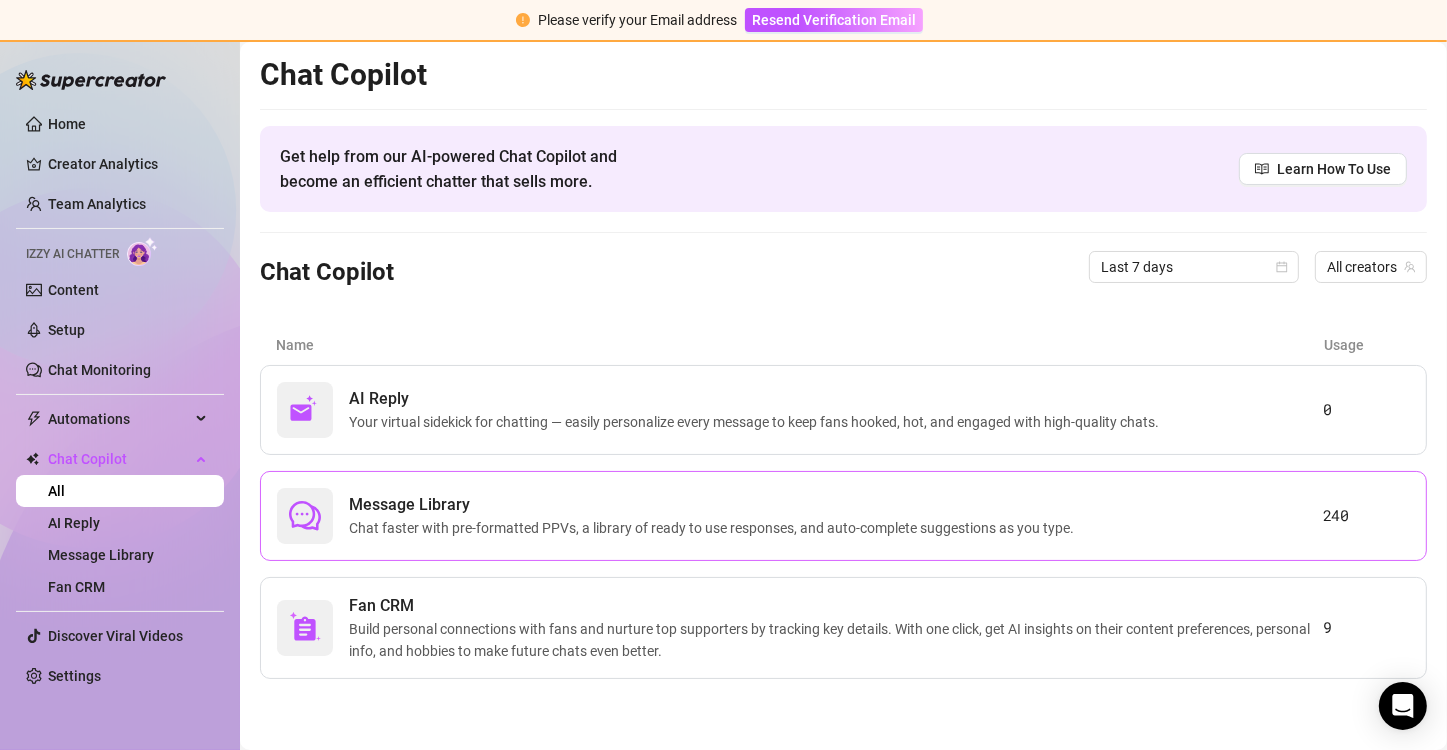 click on "Chat faster with pre-formatted PPVs, a library of ready to use responses, and auto-complete suggestions as you type." at bounding box center [715, 528] 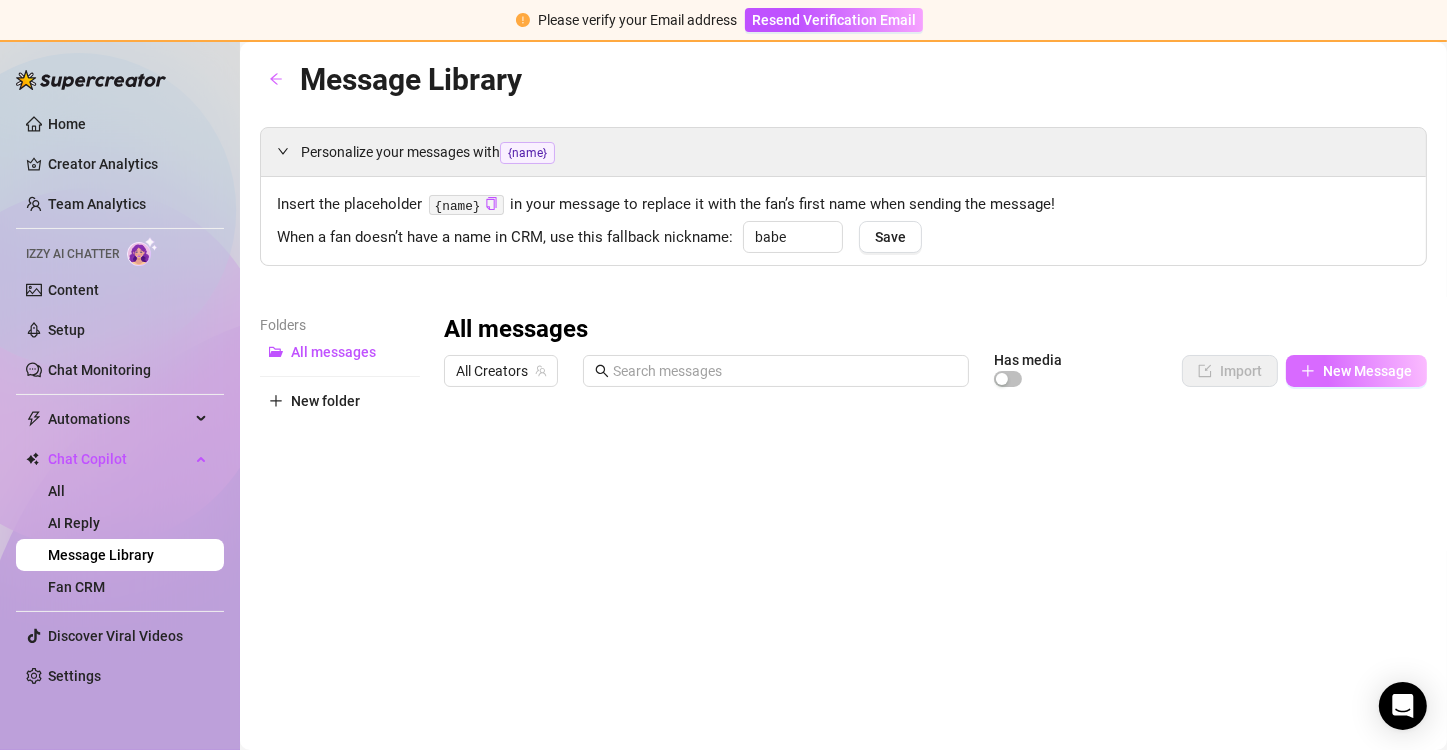 click on "New Message" at bounding box center (1367, 371) 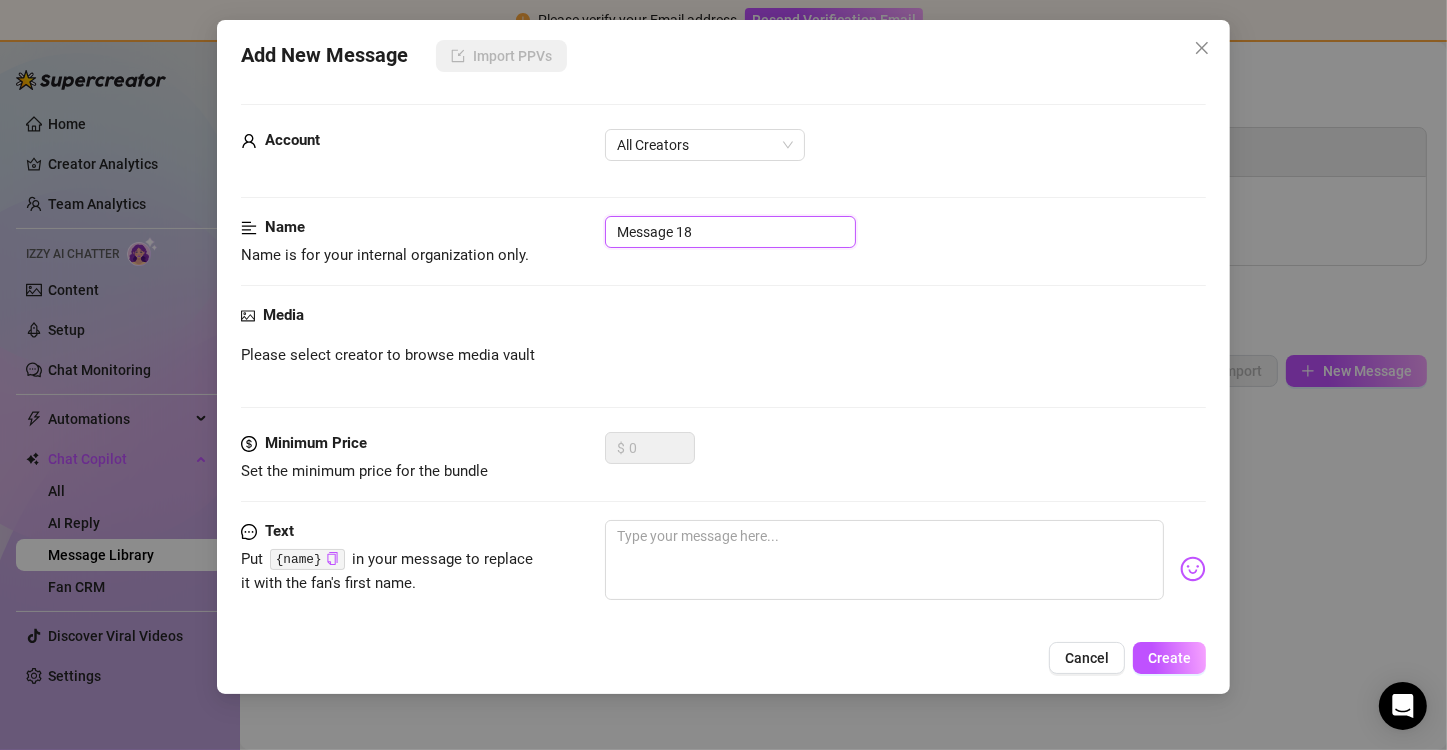 drag, startPoint x: 700, startPoint y: 239, endPoint x: 568, endPoint y: 234, distance: 132.09467 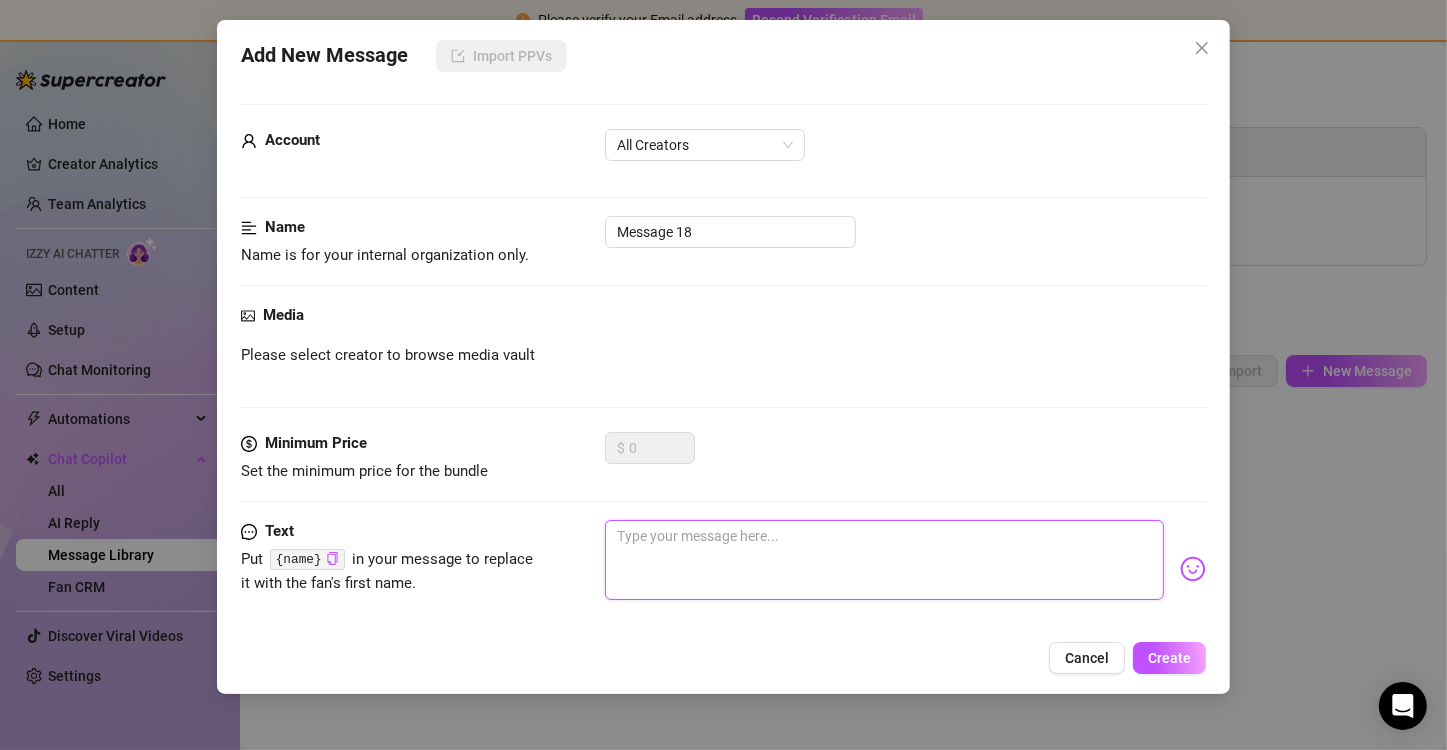 click at bounding box center [884, 560] 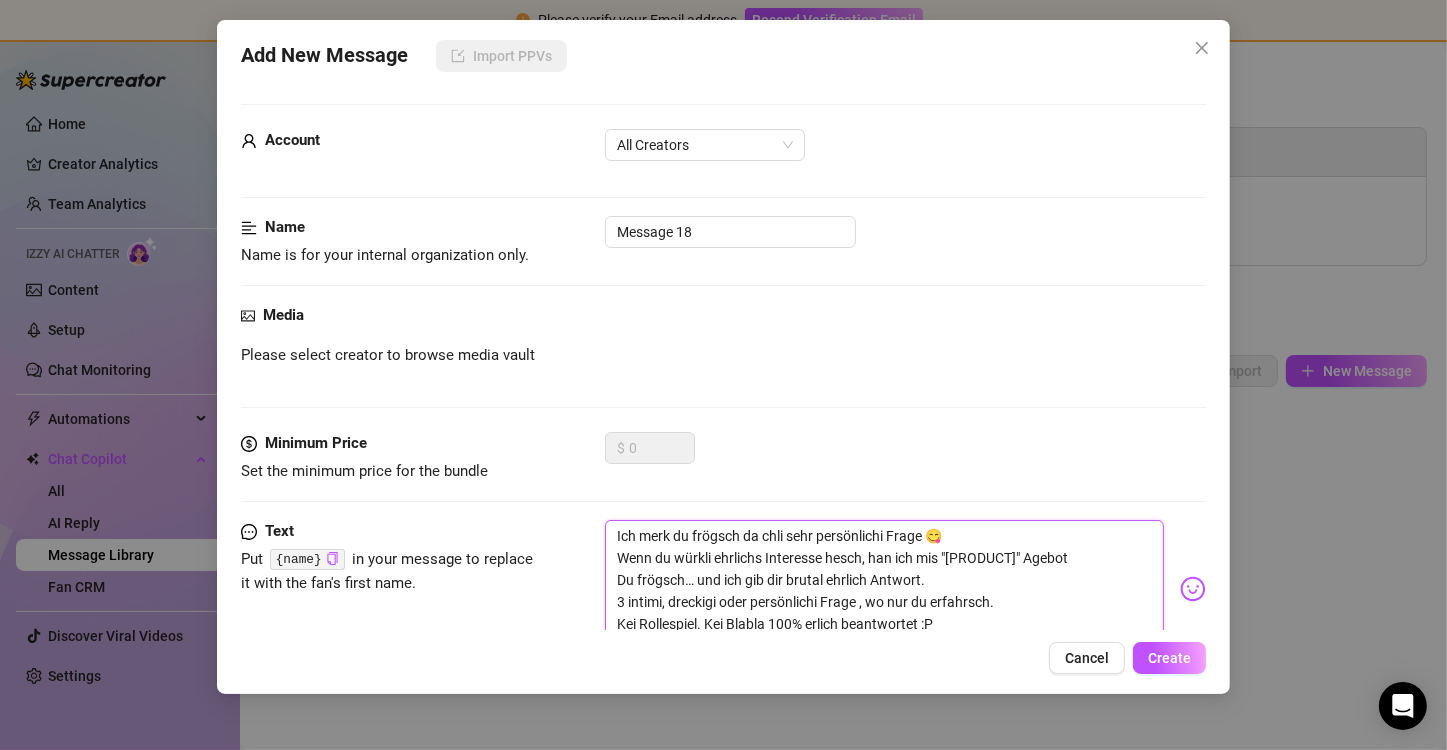 scroll, scrollTop: 0, scrollLeft: 0, axis: both 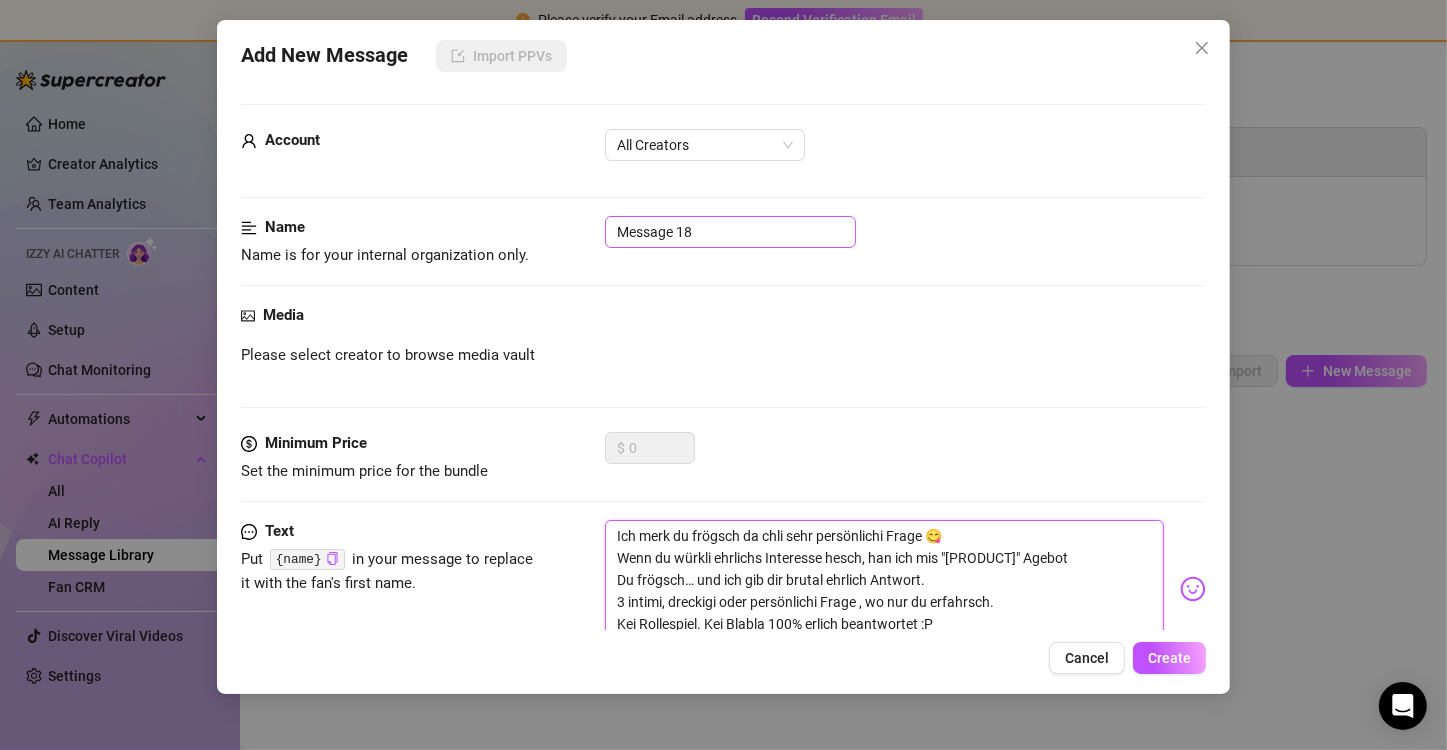 type on "Ich merk du frögsch da chli sehr persönlichi Frage 😋
Wenn du würkli ehrlichs Interesse hesch, han ich mis "[PRODUCT]" Agebot
Du frögsch… und ich gib dir brutal ehrlich Antwort.
3 intimi, dreckigi oder persönlichi Frage , wo nur du erfahrsch.
Kei Rollespiel. Kei Blabla 100% erlich beantwortet :P" 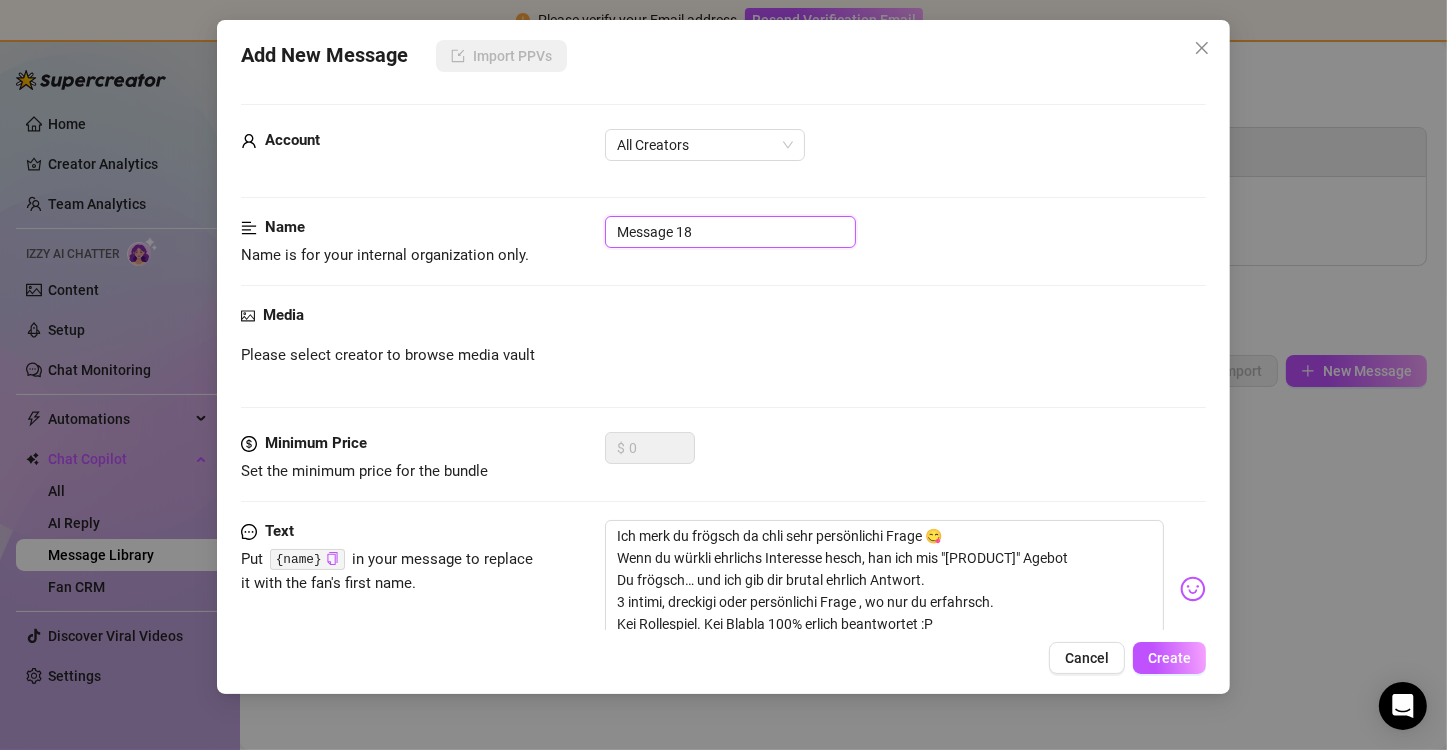 drag, startPoint x: 717, startPoint y: 228, endPoint x: 562, endPoint y: 230, distance: 155.01291 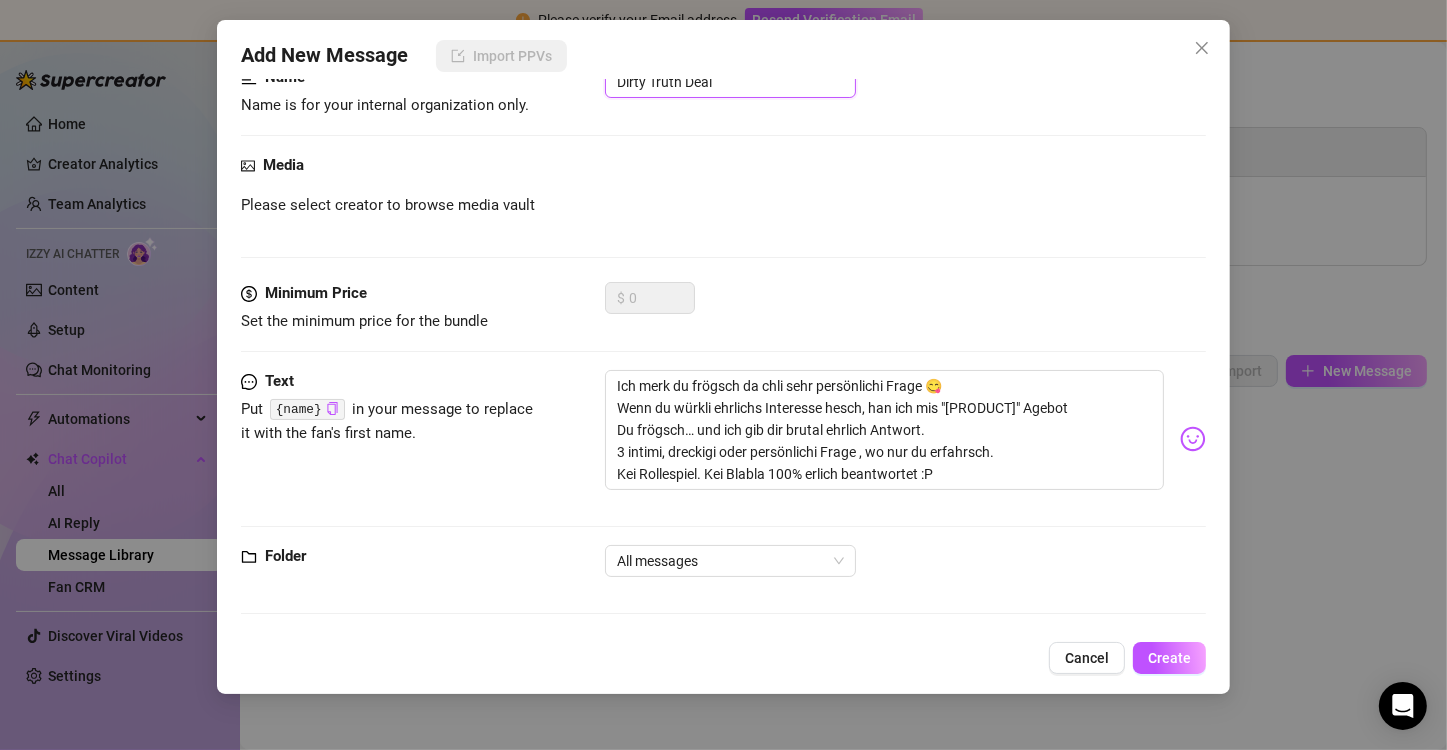 scroll, scrollTop: 50, scrollLeft: 0, axis: vertical 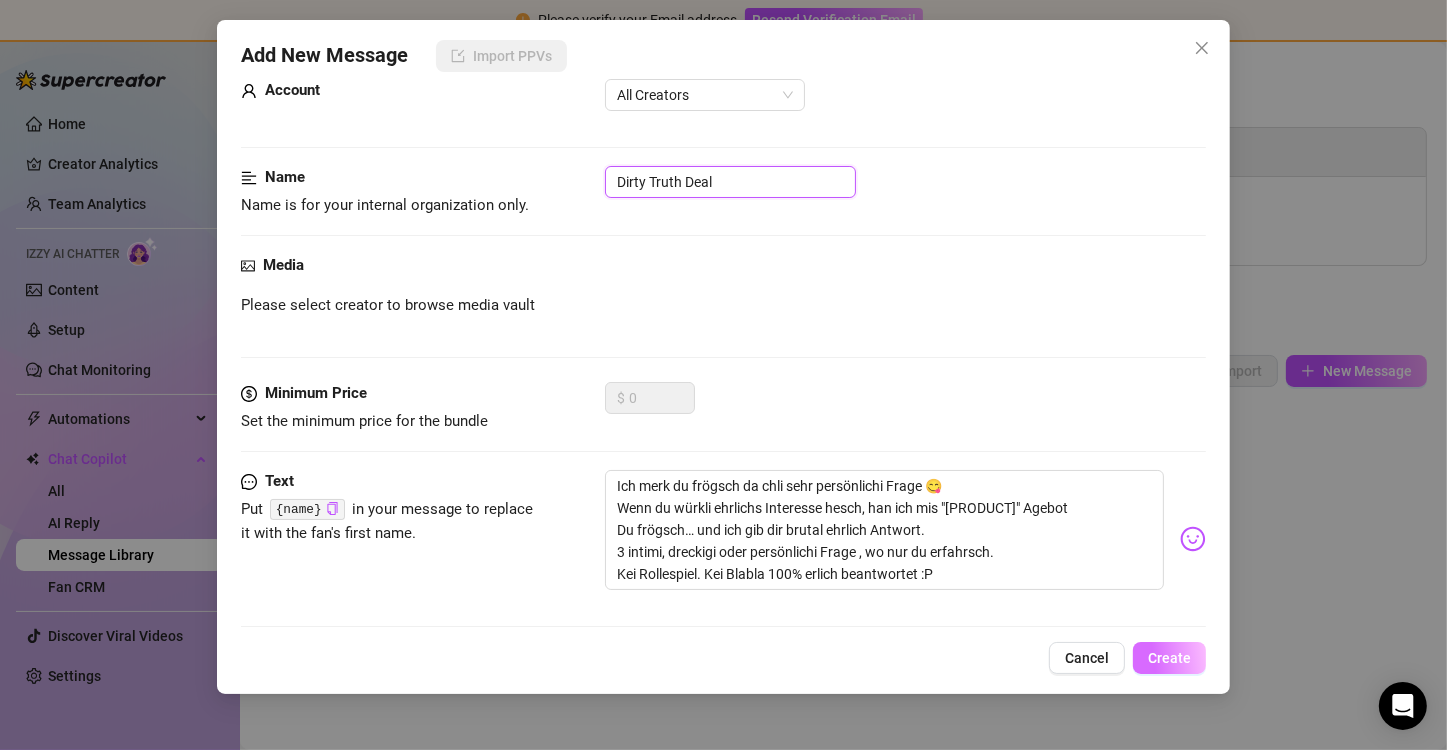 type on "Dirty Truth Deal" 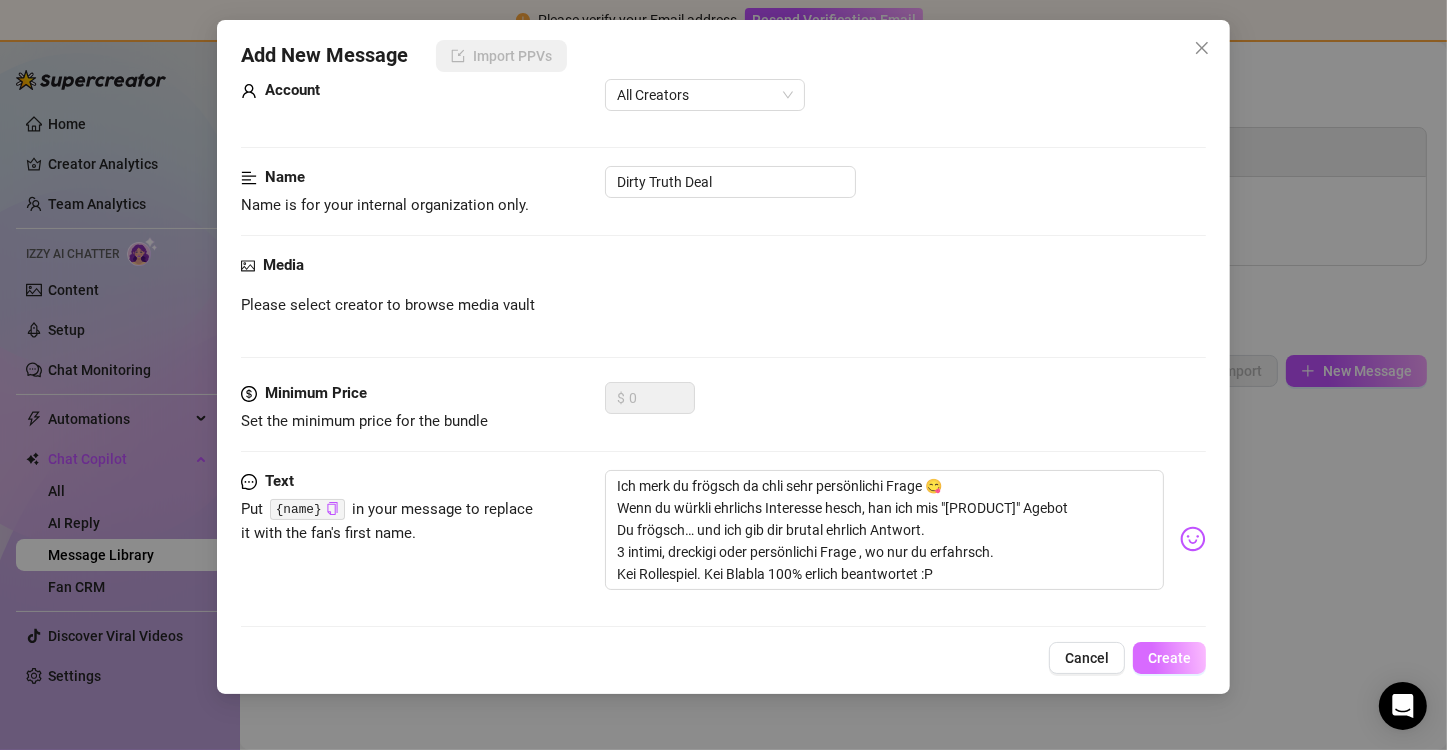 click on "Create" at bounding box center [1169, 658] 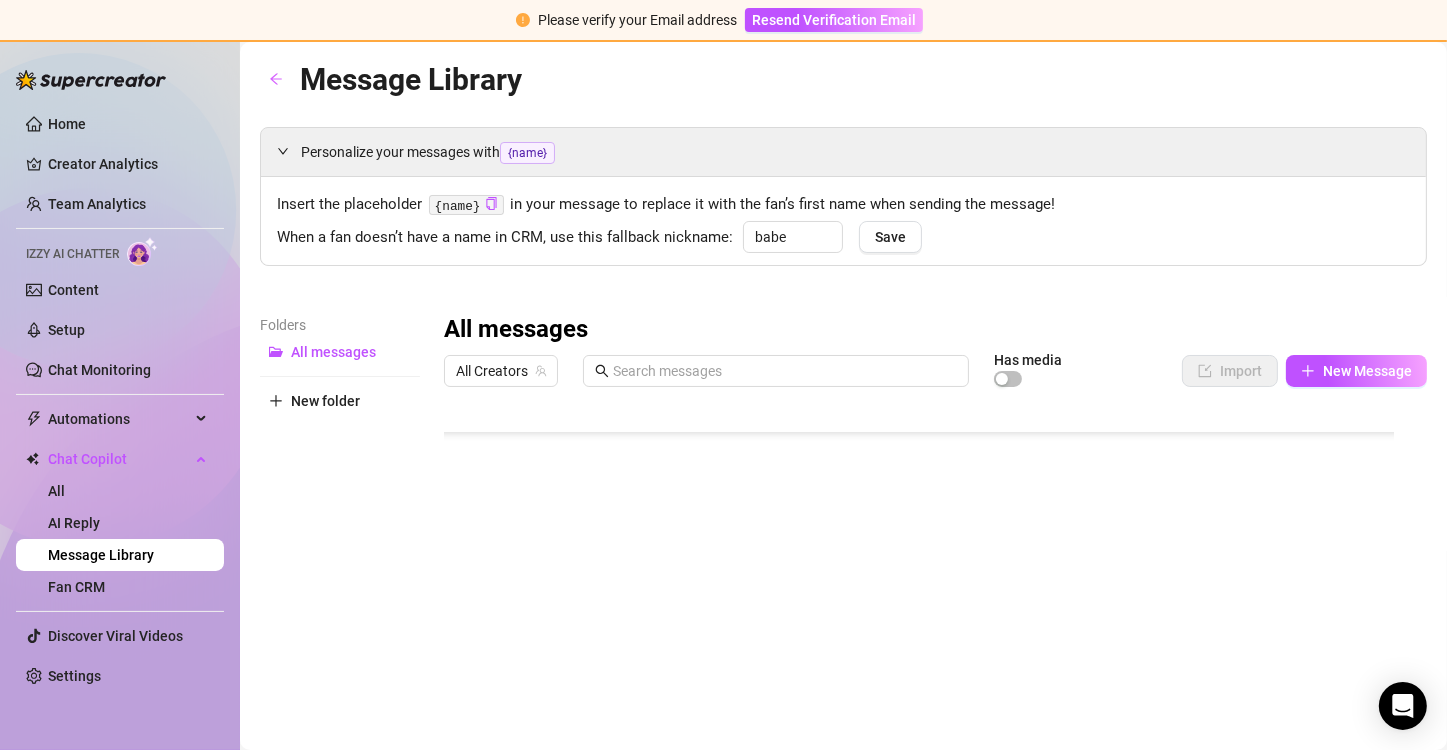 scroll, scrollTop: 416, scrollLeft: 0, axis: vertical 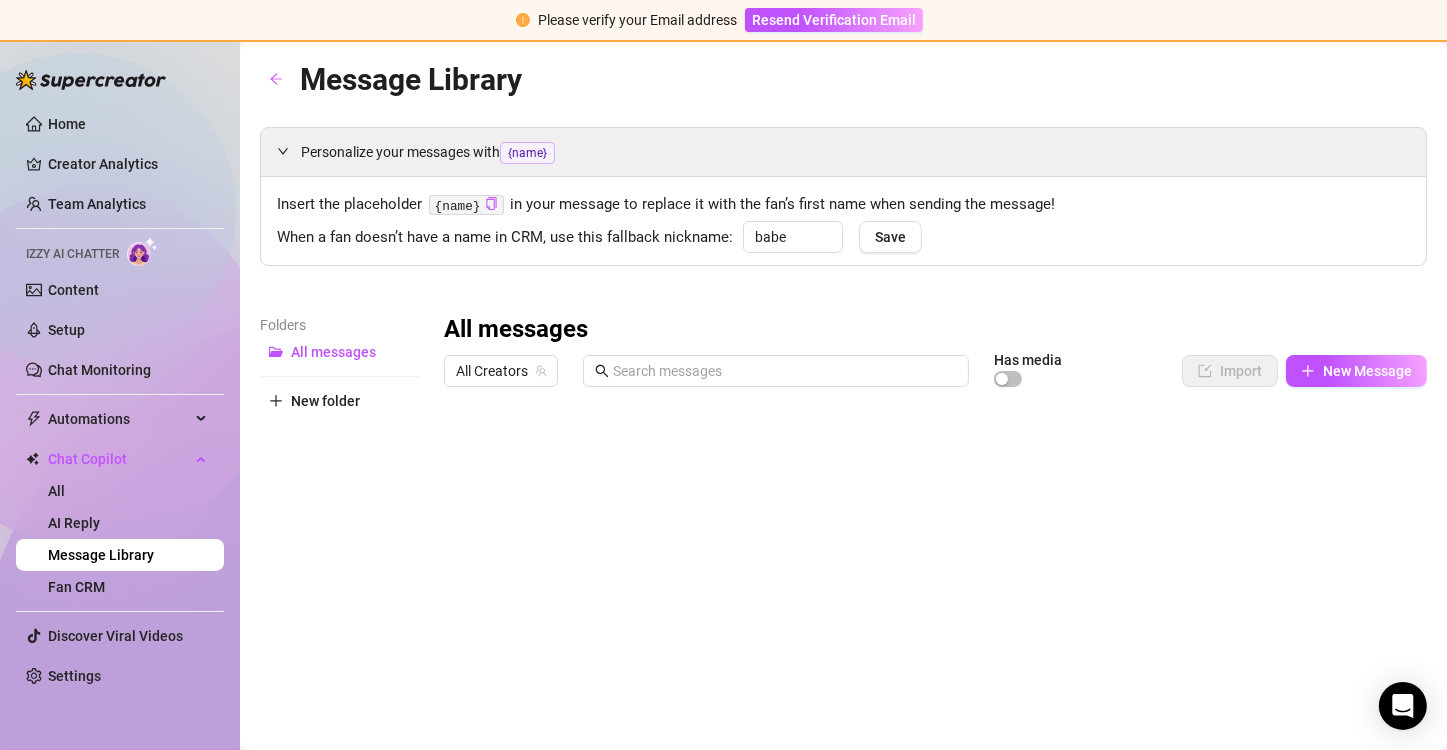 drag, startPoint x: 447, startPoint y: 714, endPoint x: 459, endPoint y: 434, distance: 280.25702 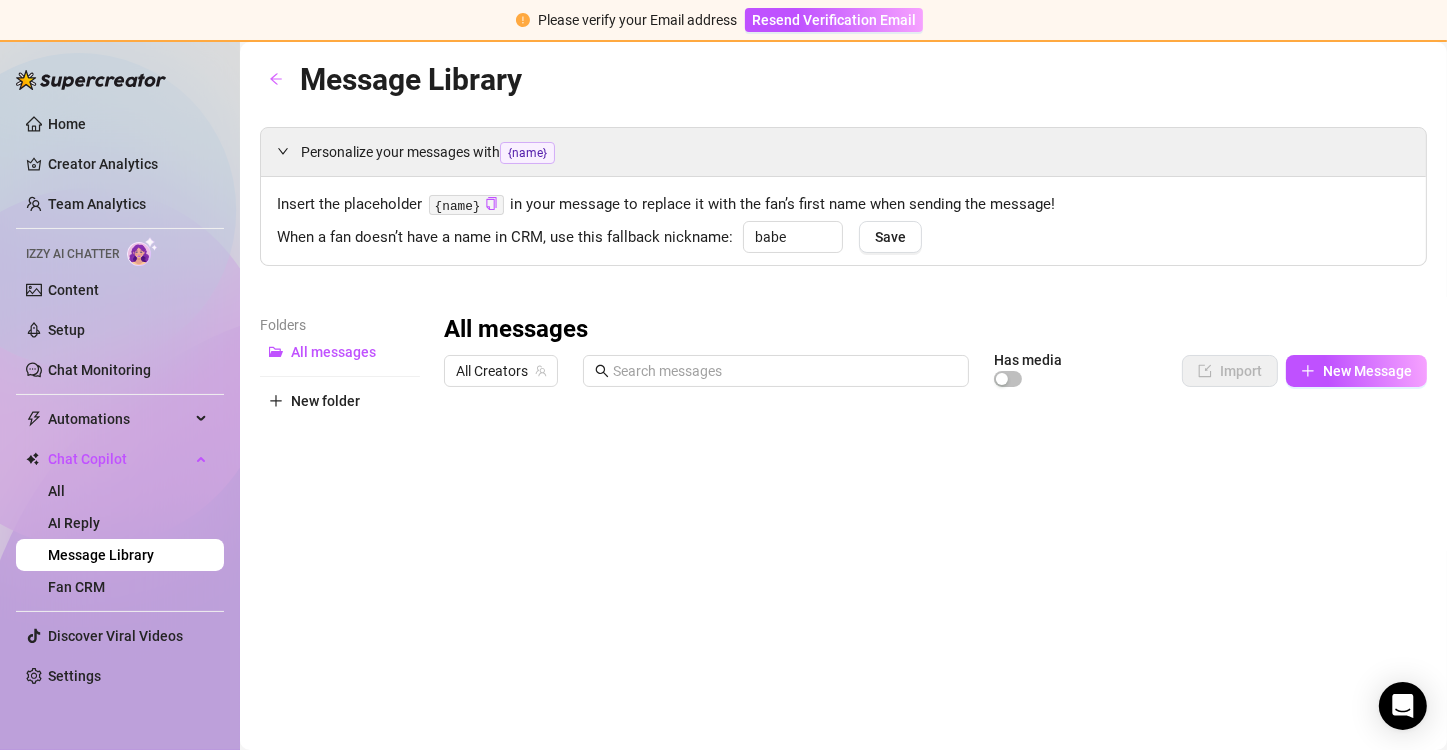 drag, startPoint x: 447, startPoint y: 613, endPoint x: 441, endPoint y: 532, distance: 81.22192 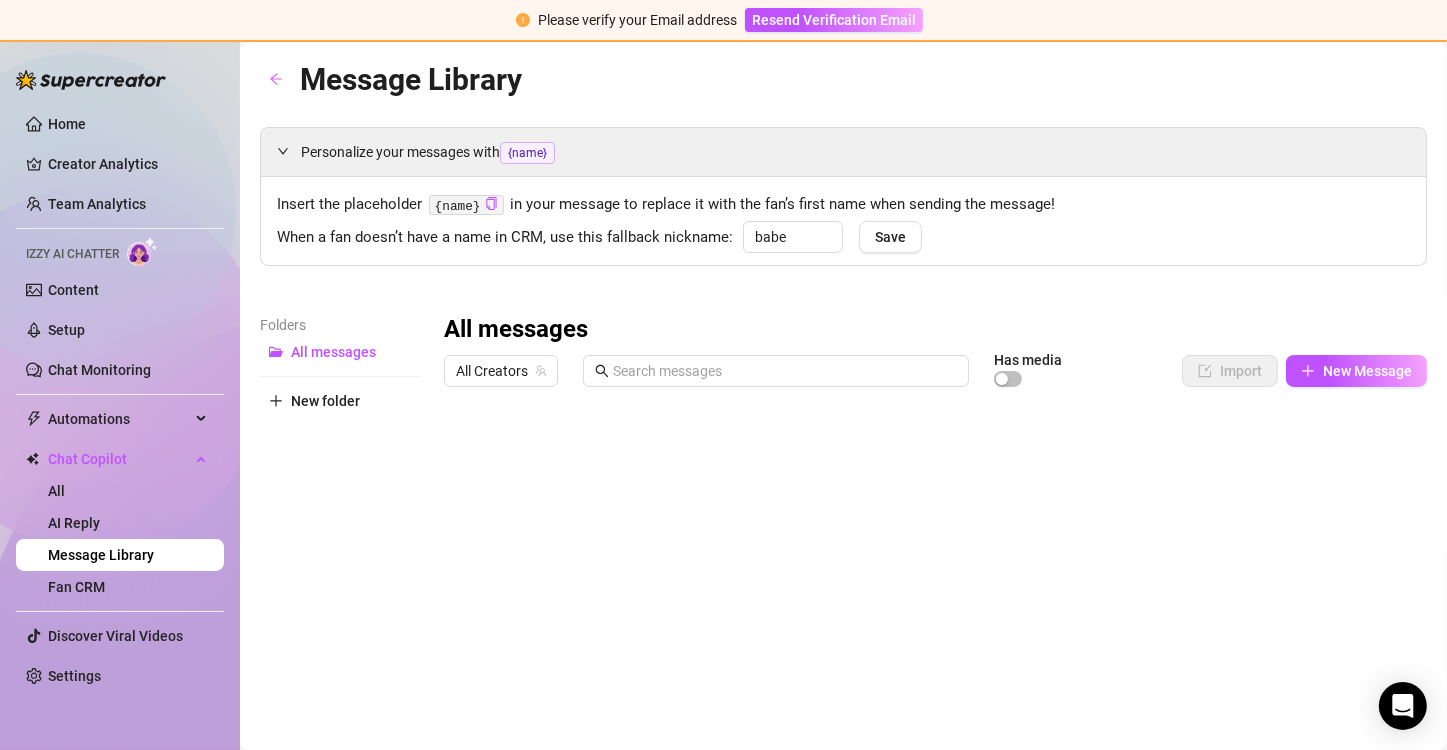 scroll, scrollTop: 100, scrollLeft: 0, axis: vertical 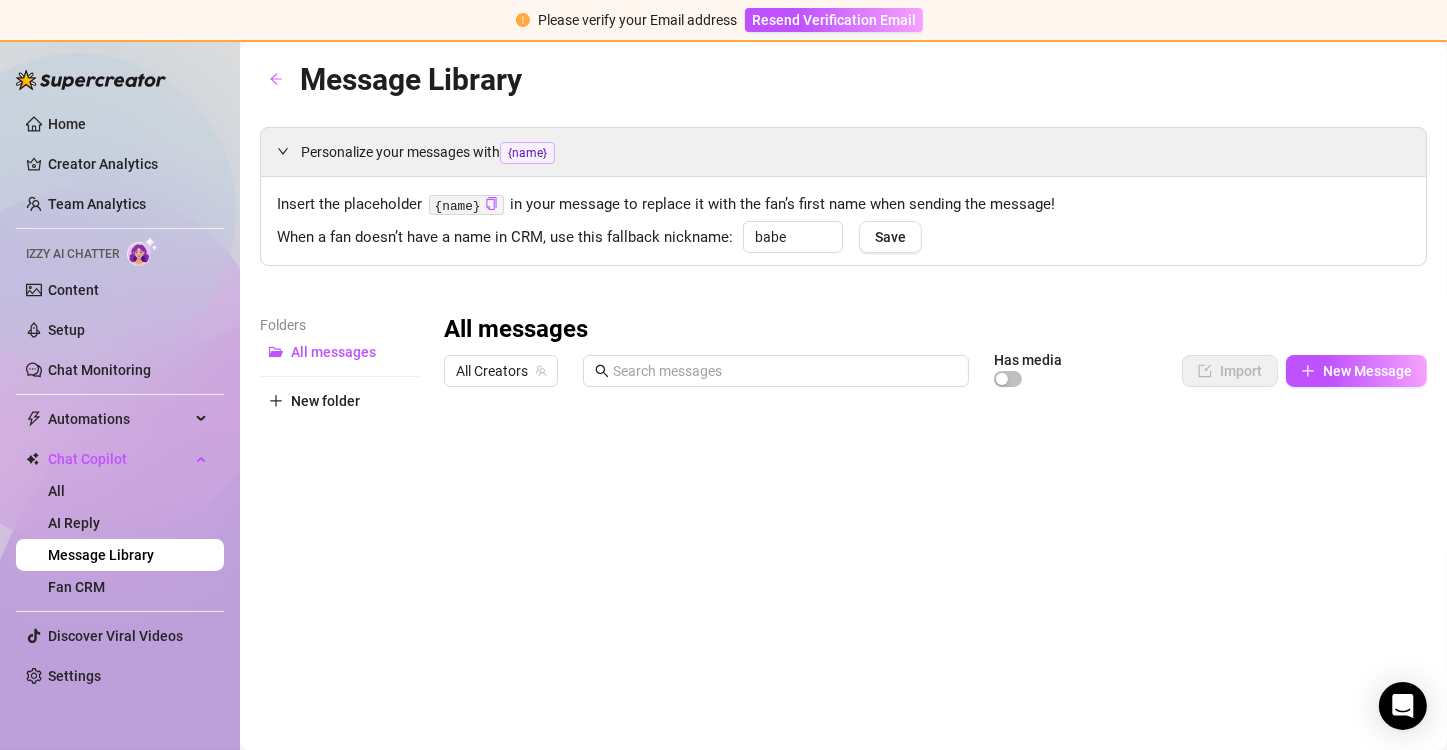 drag, startPoint x: 451, startPoint y: 670, endPoint x: 460, endPoint y: 559, distance: 111.364265 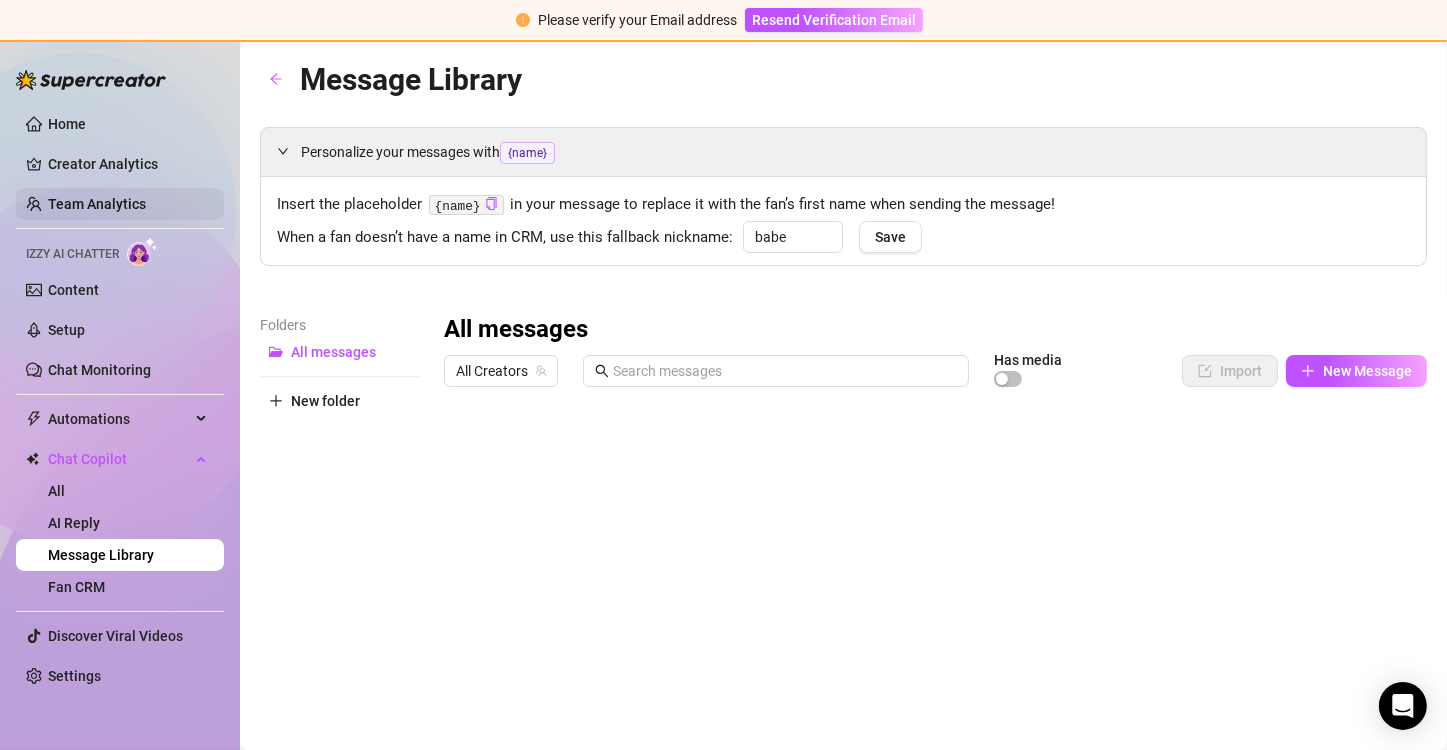 click on "Team Analytics" at bounding box center [97, 204] 